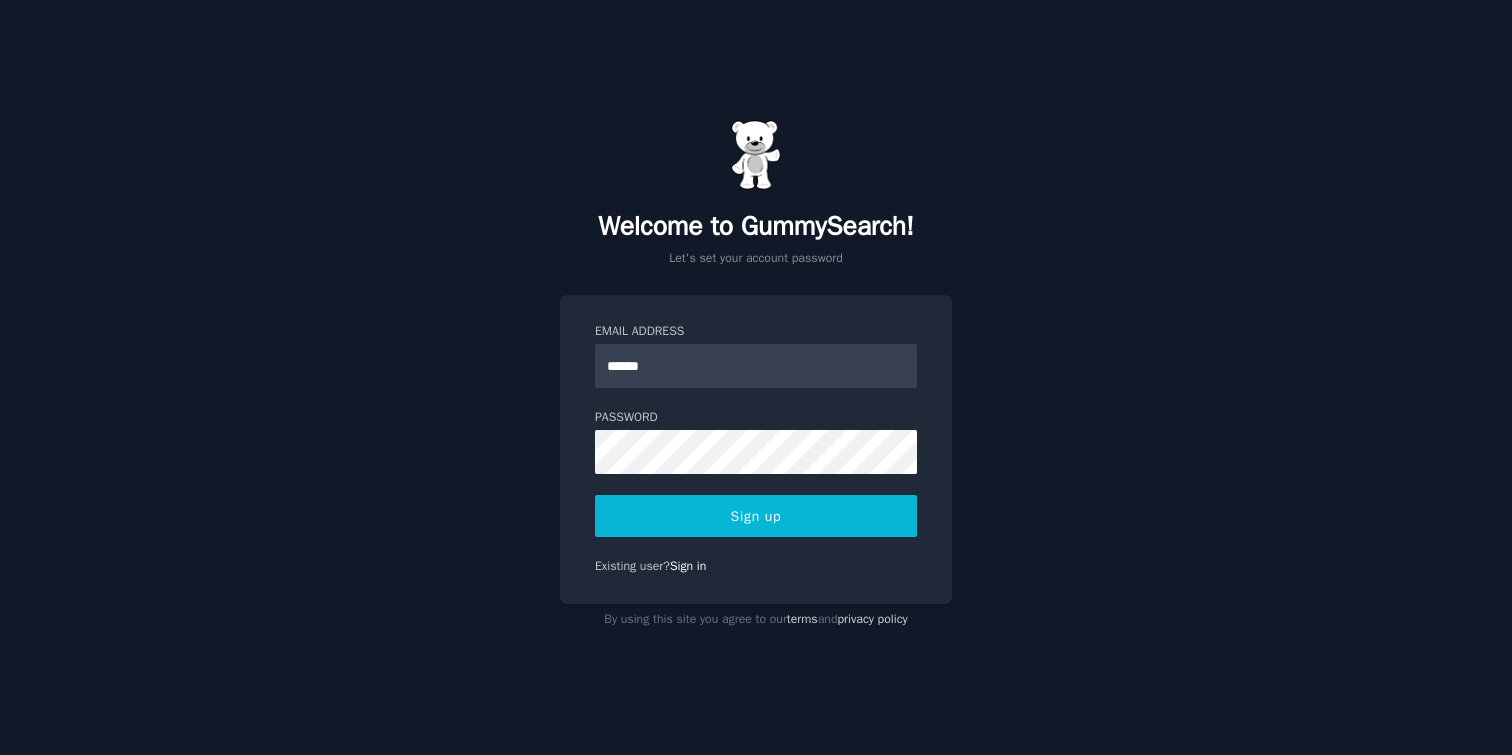 scroll, scrollTop: 0, scrollLeft: 0, axis: both 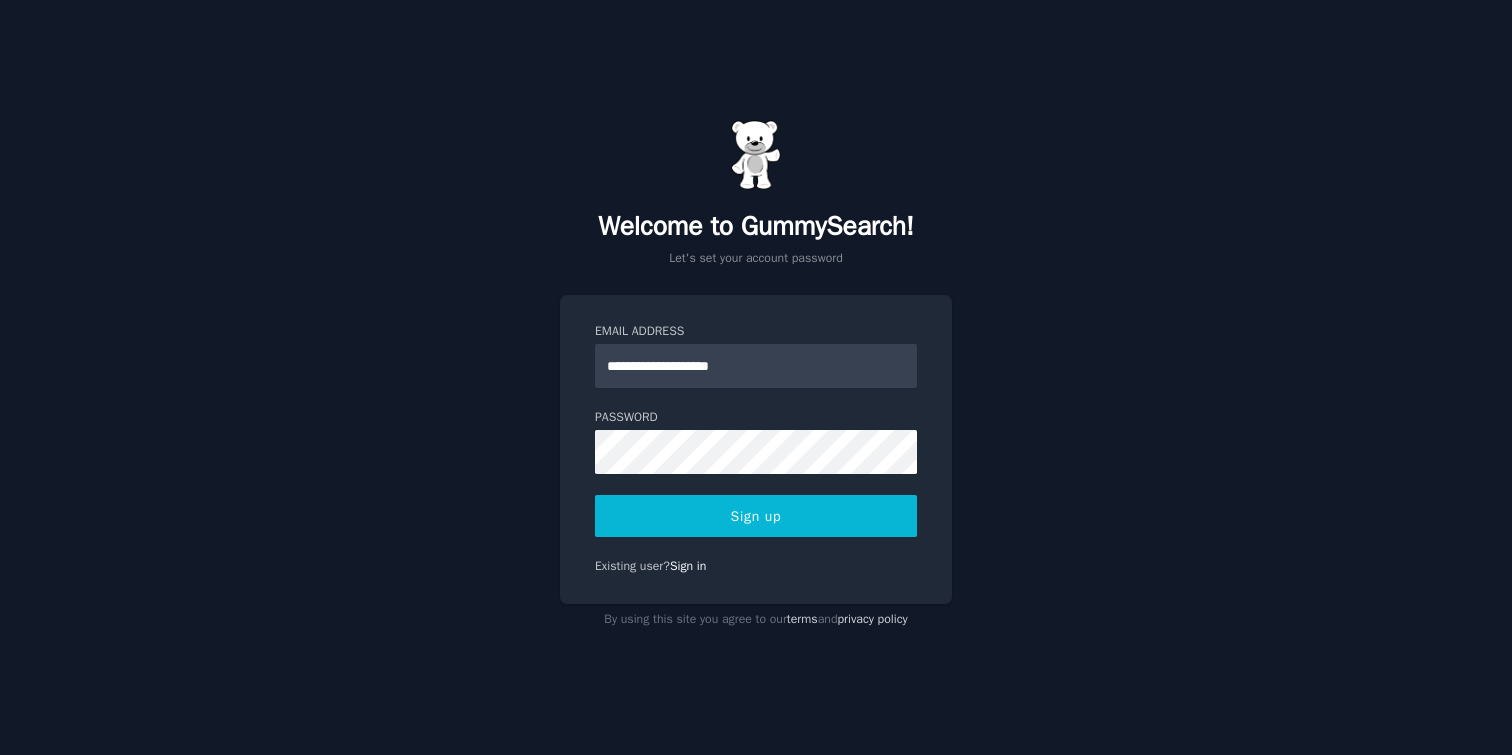 type on "**********" 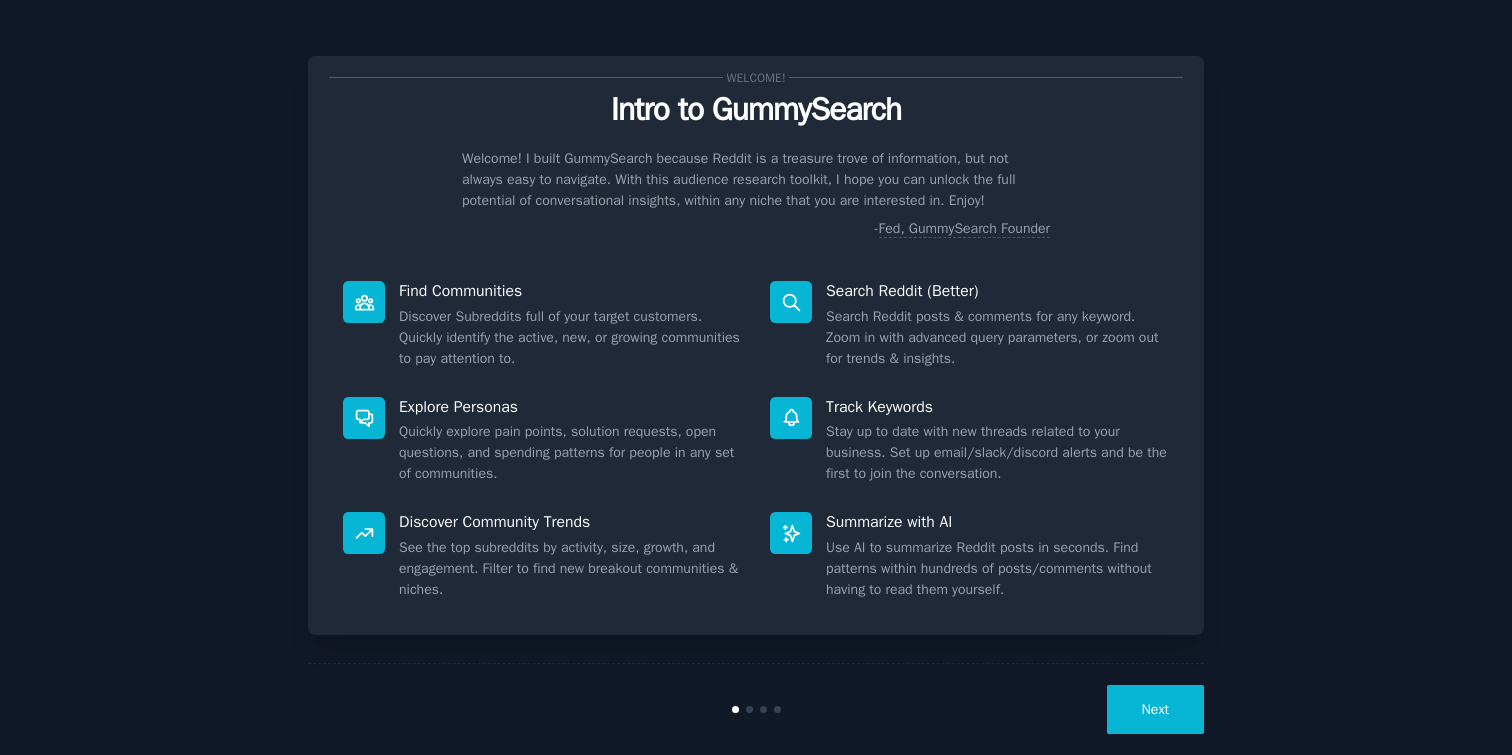scroll, scrollTop: 0, scrollLeft: 0, axis: both 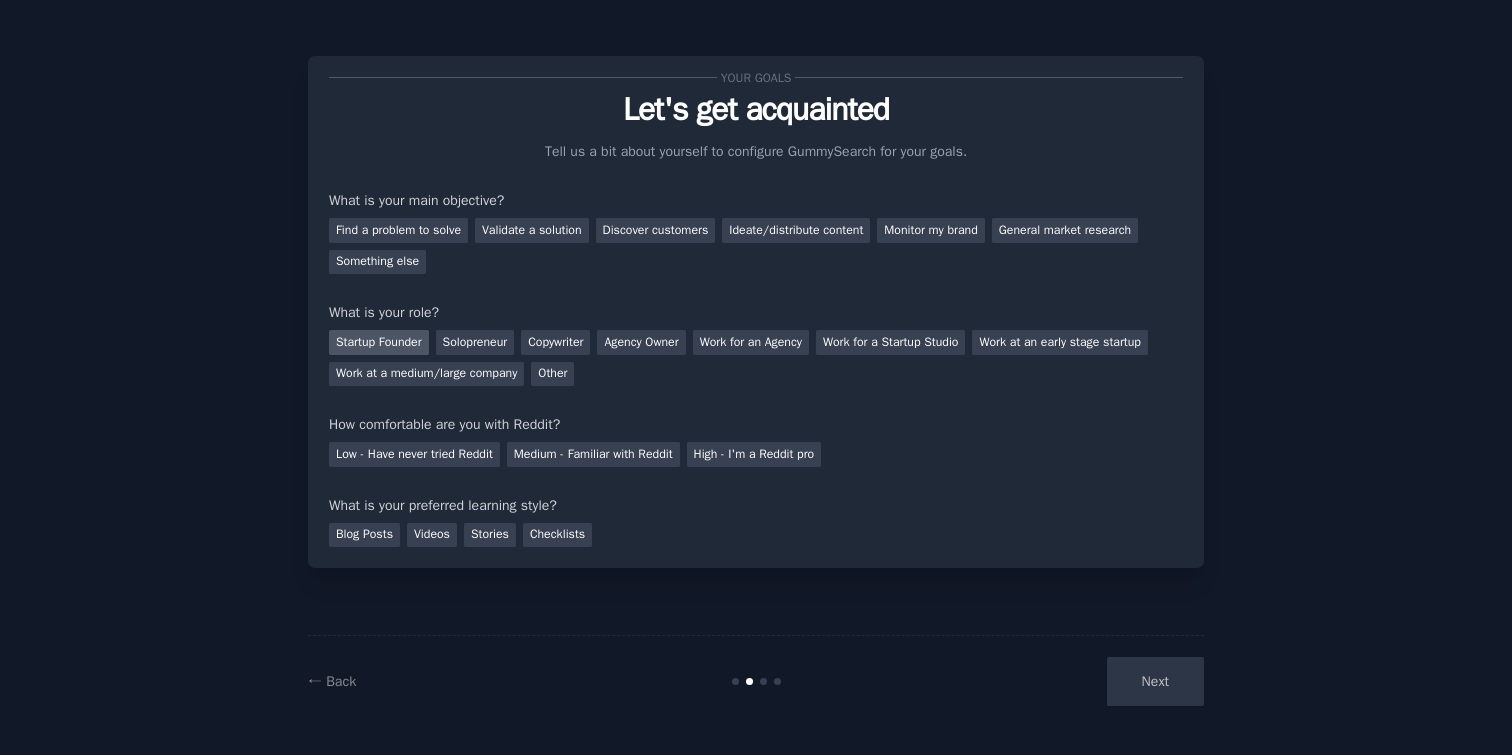 click on "Startup Founder" at bounding box center (379, 342) 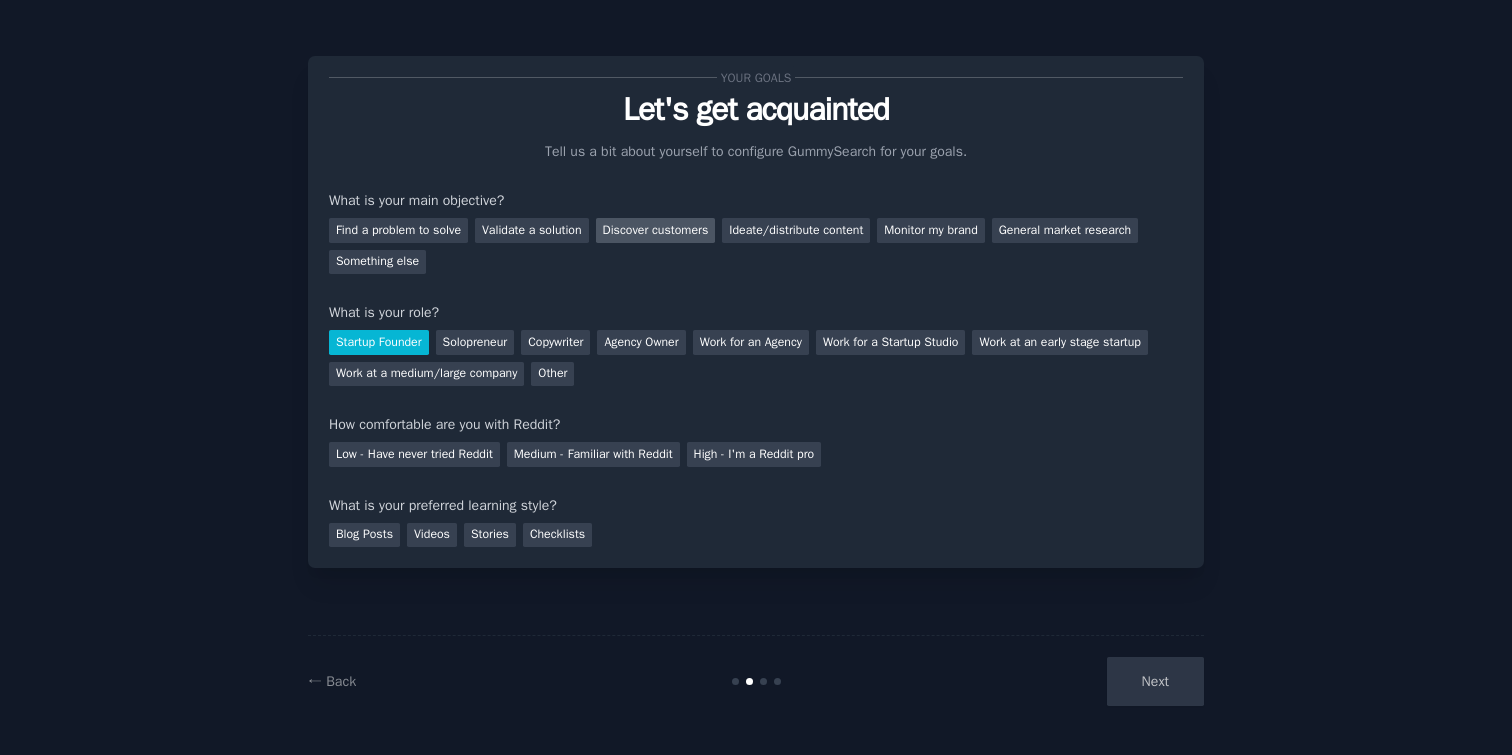 click on "Discover customers" at bounding box center [656, 230] 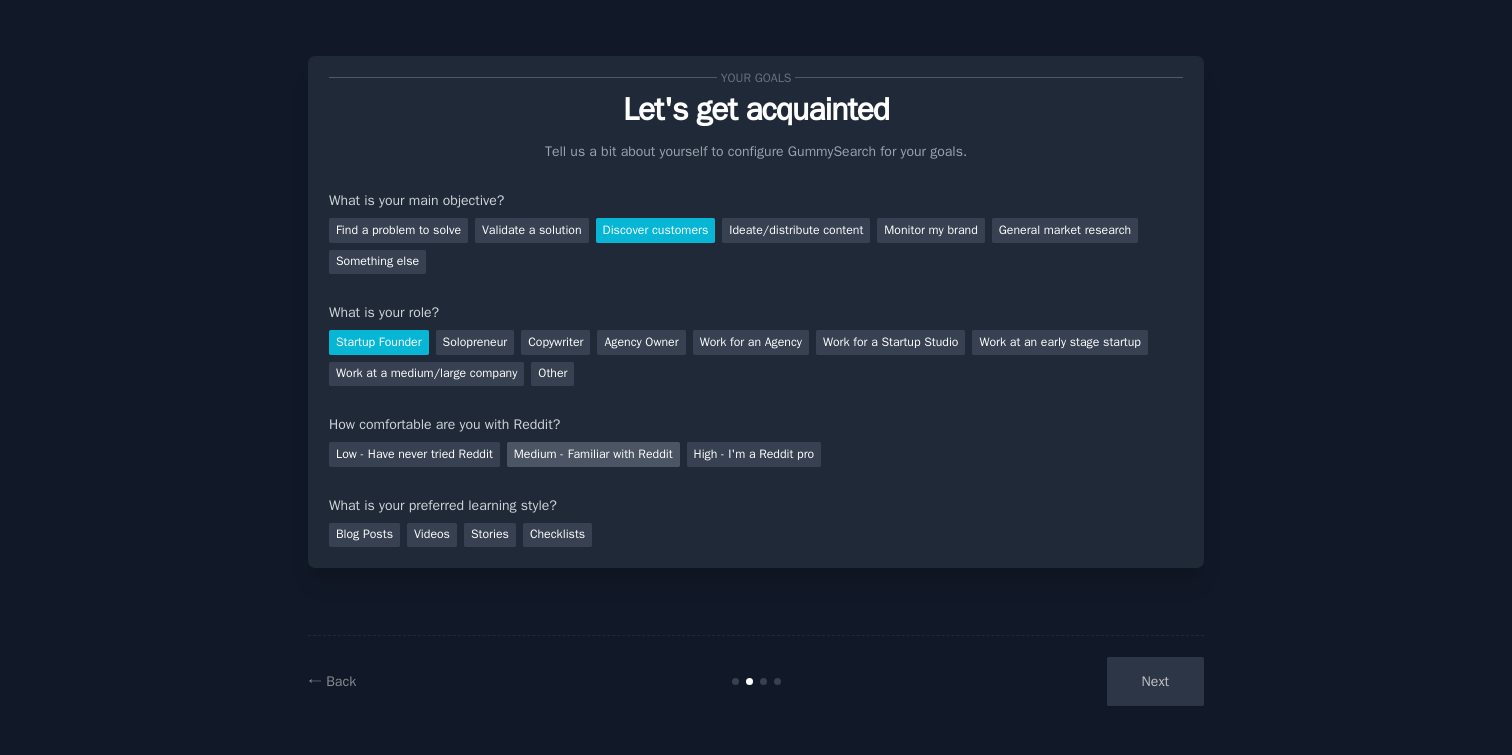 click on "Medium - Familiar with Reddit" at bounding box center [593, 454] 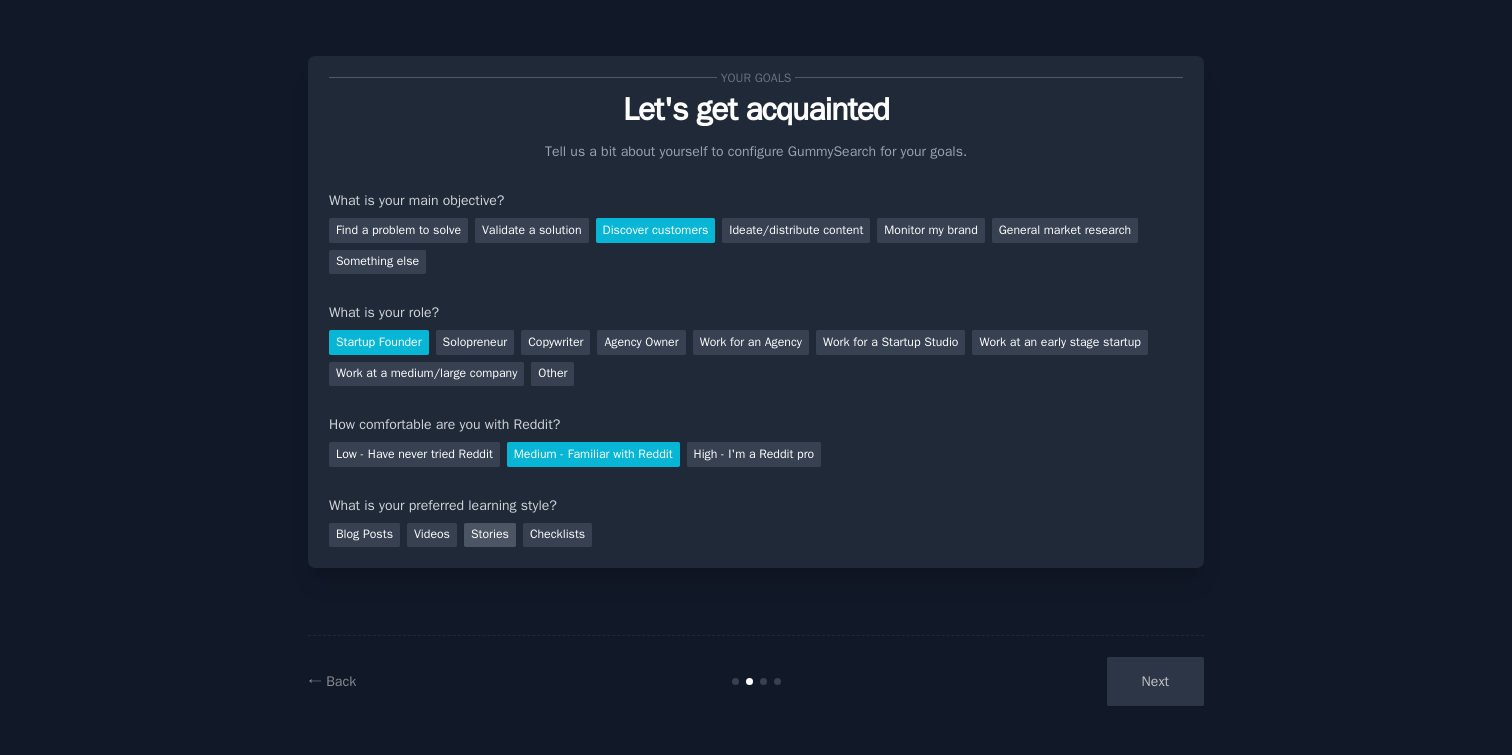 click on "Stories" at bounding box center (490, 535) 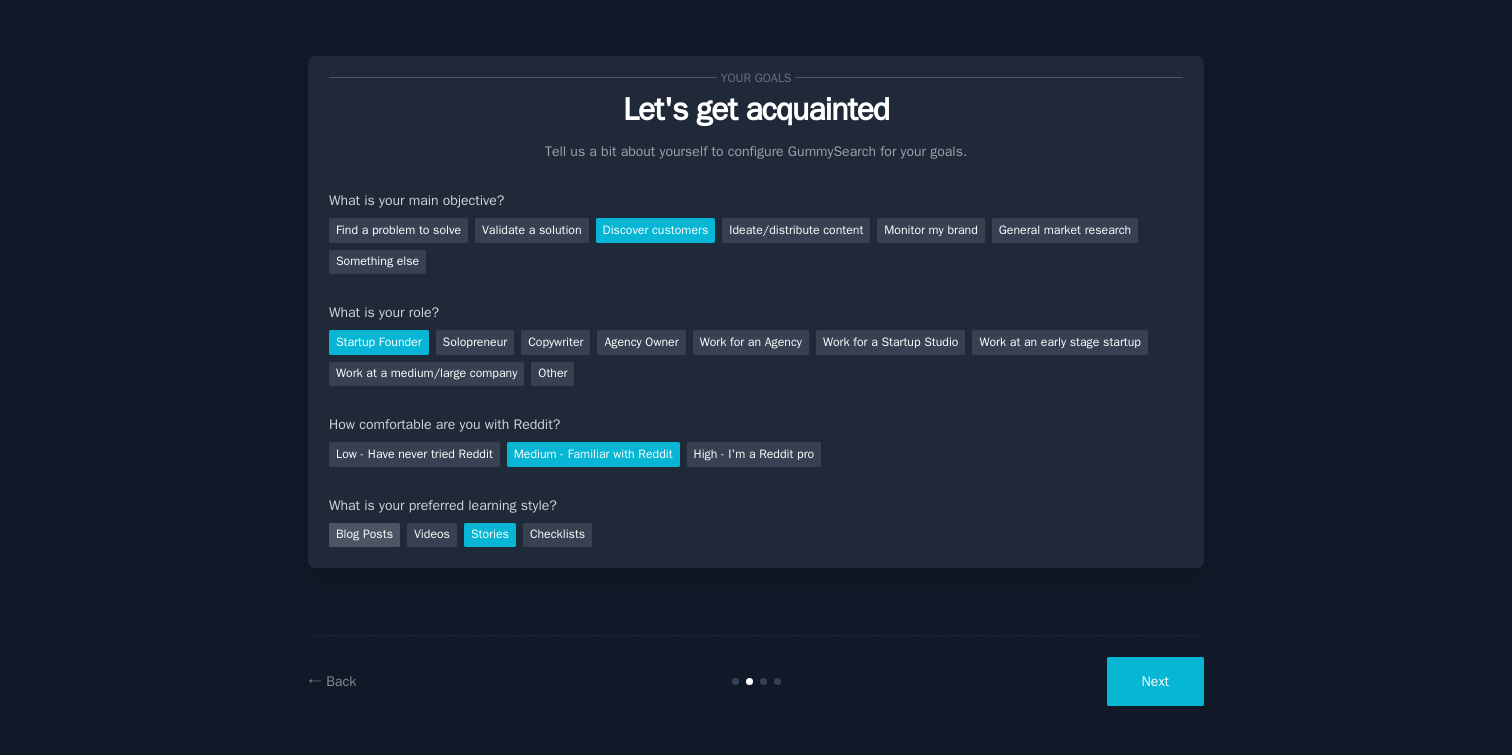 click on "Blog Posts" at bounding box center (364, 535) 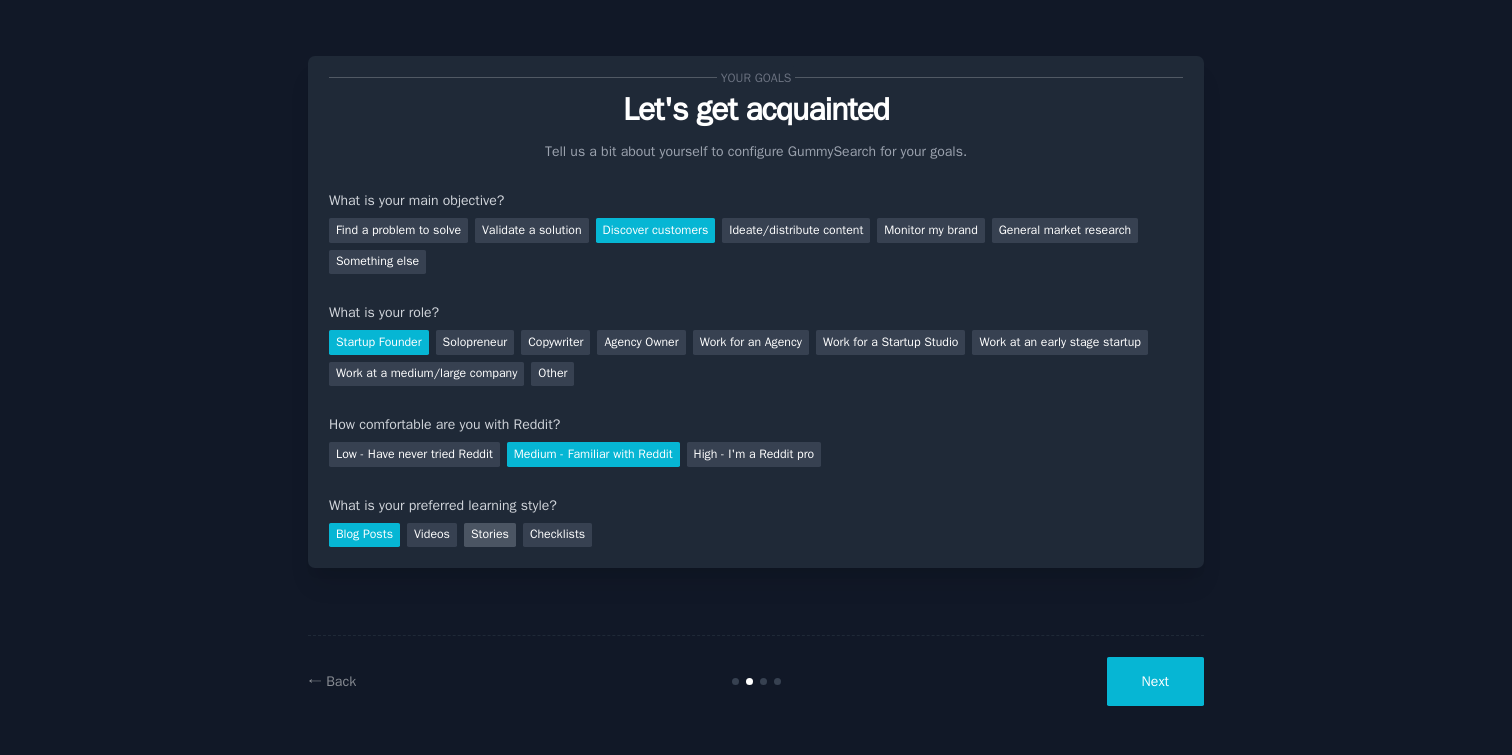 click on "Stories" at bounding box center [490, 535] 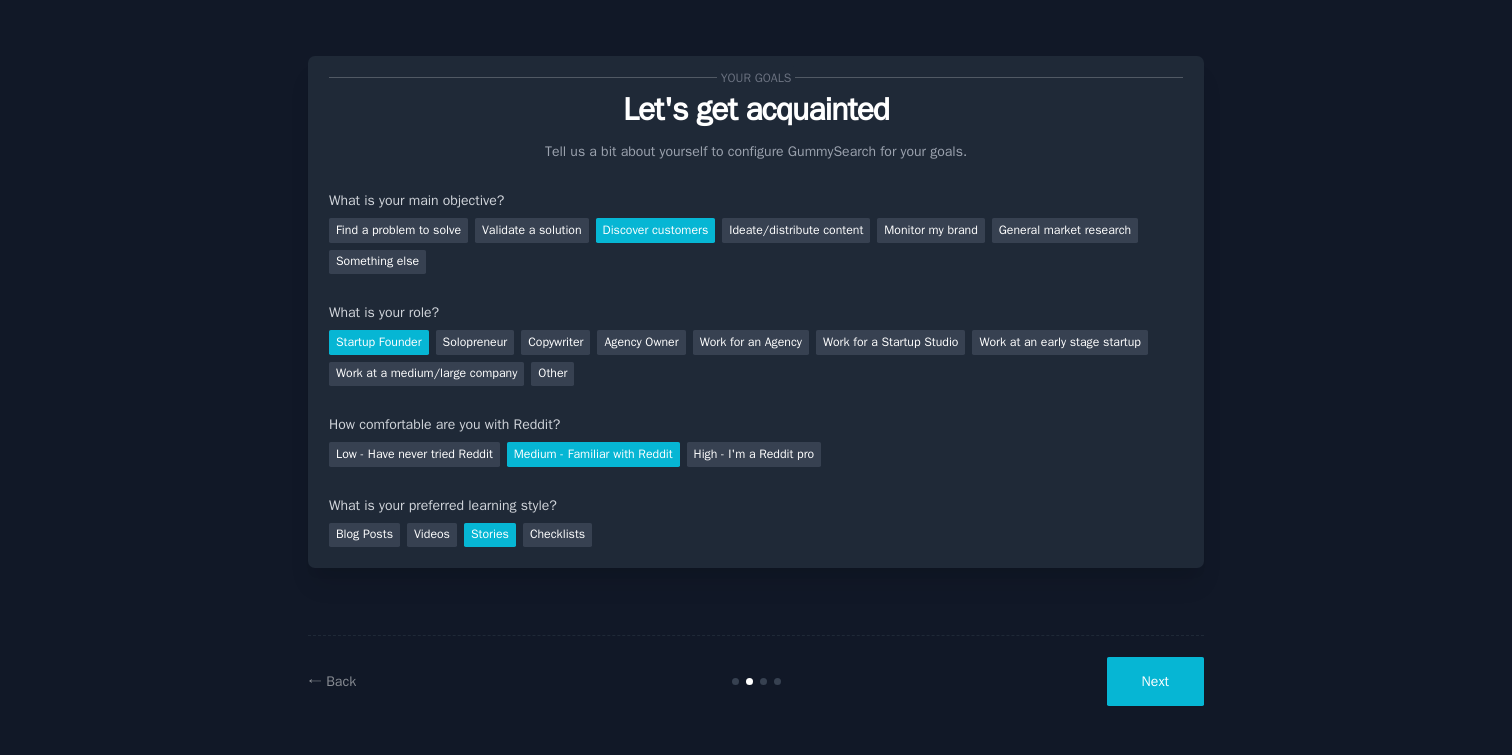 click on "Next" at bounding box center (1155, 681) 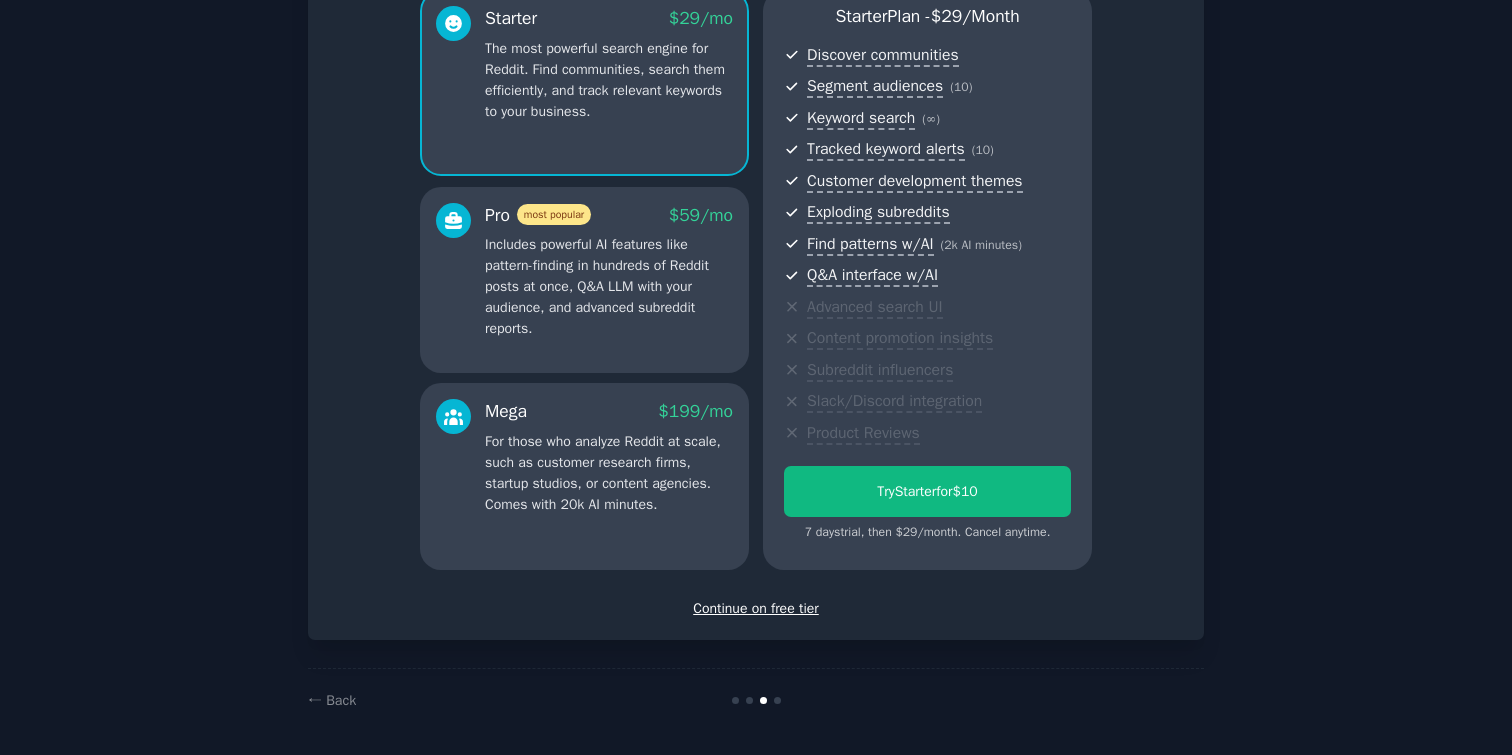 scroll, scrollTop: 193, scrollLeft: 0, axis: vertical 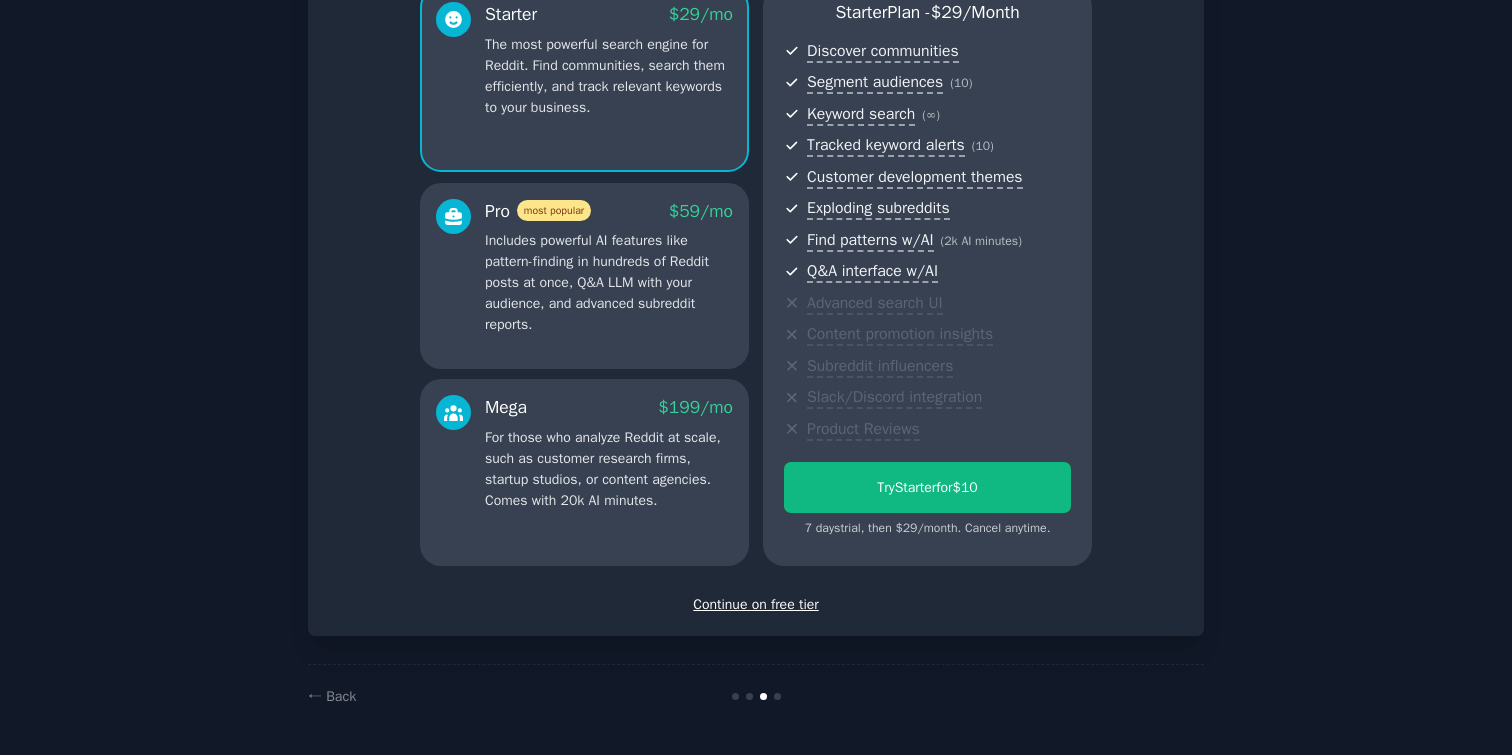 click on "Continue on free tier" at bounding box center [756, 604] 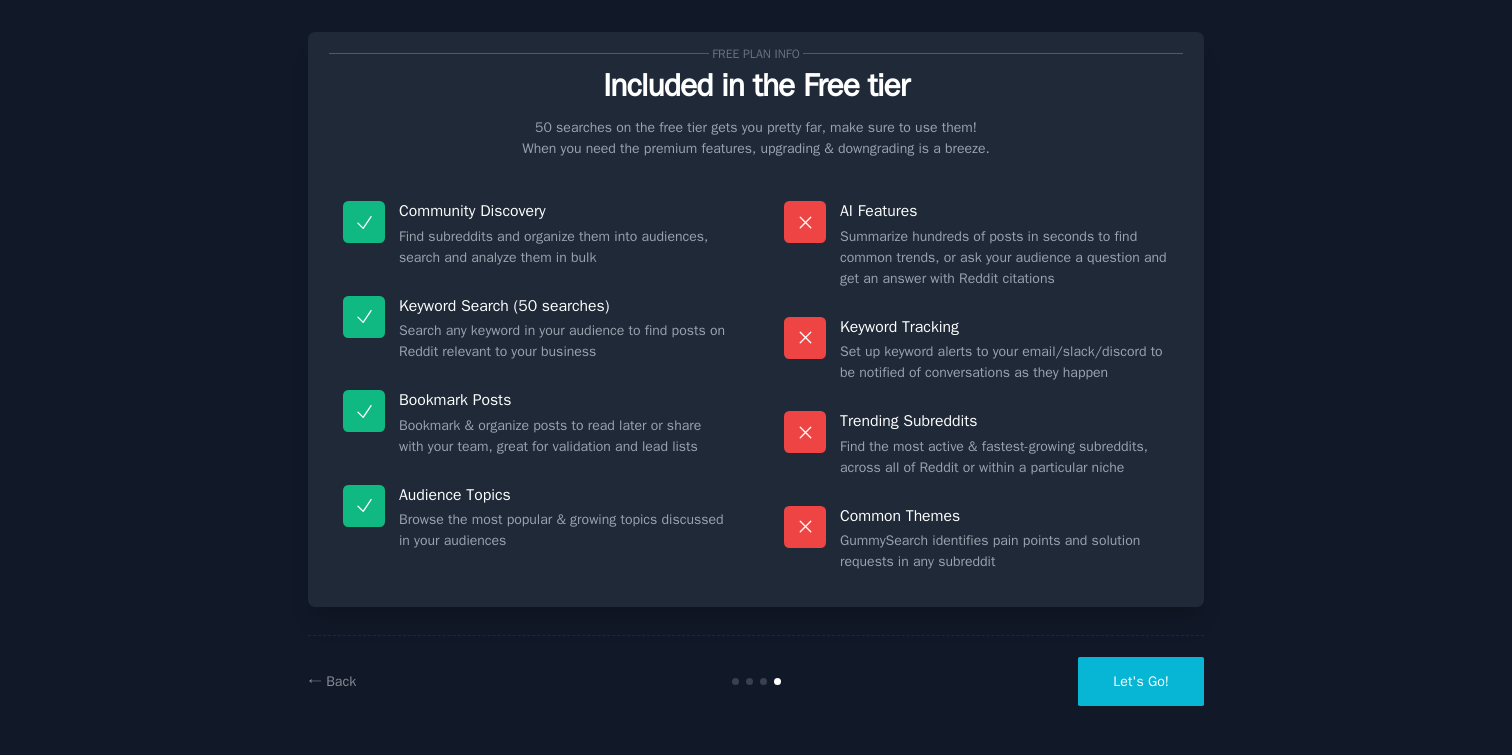 scroll, scrollTop: 24, scrollLeft: 0, axis: vertical 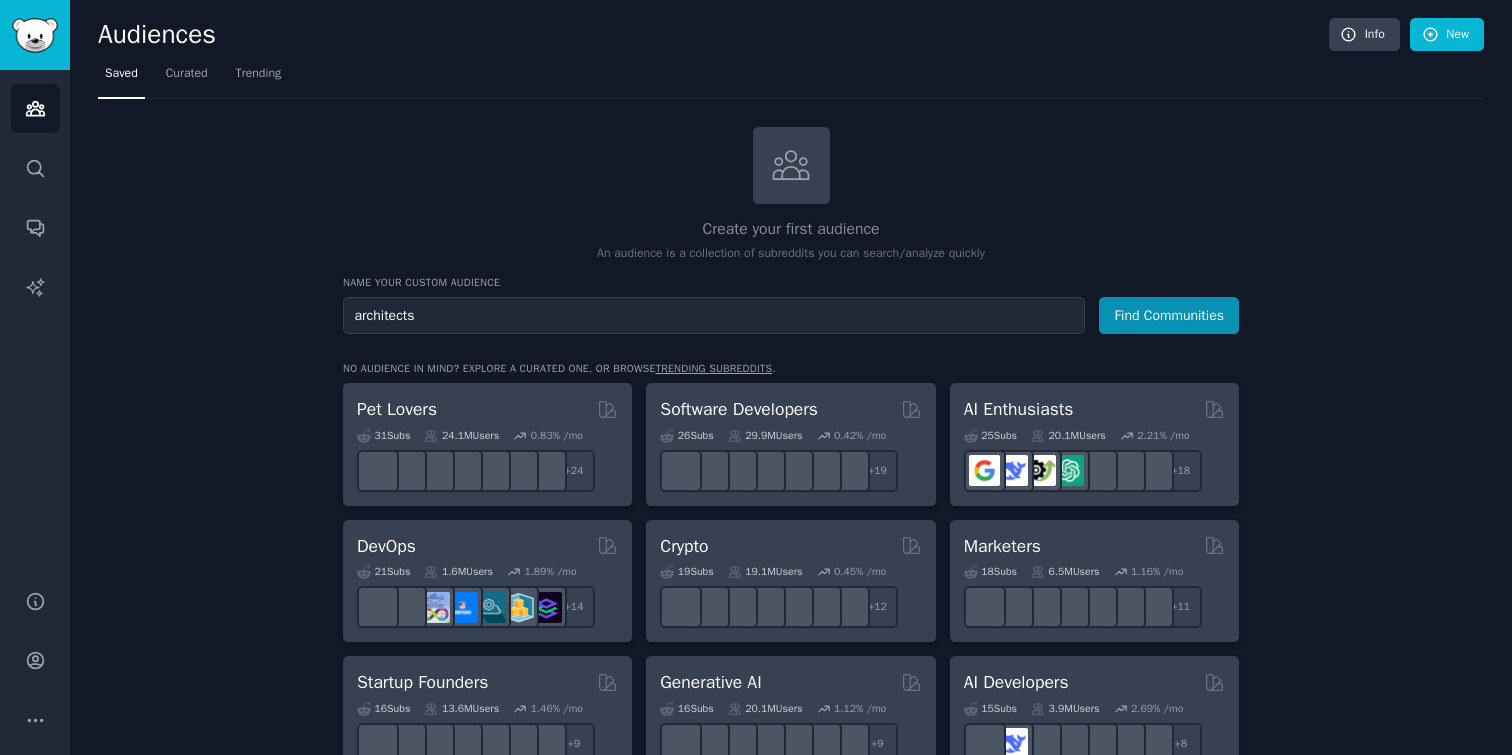 type on "architects" 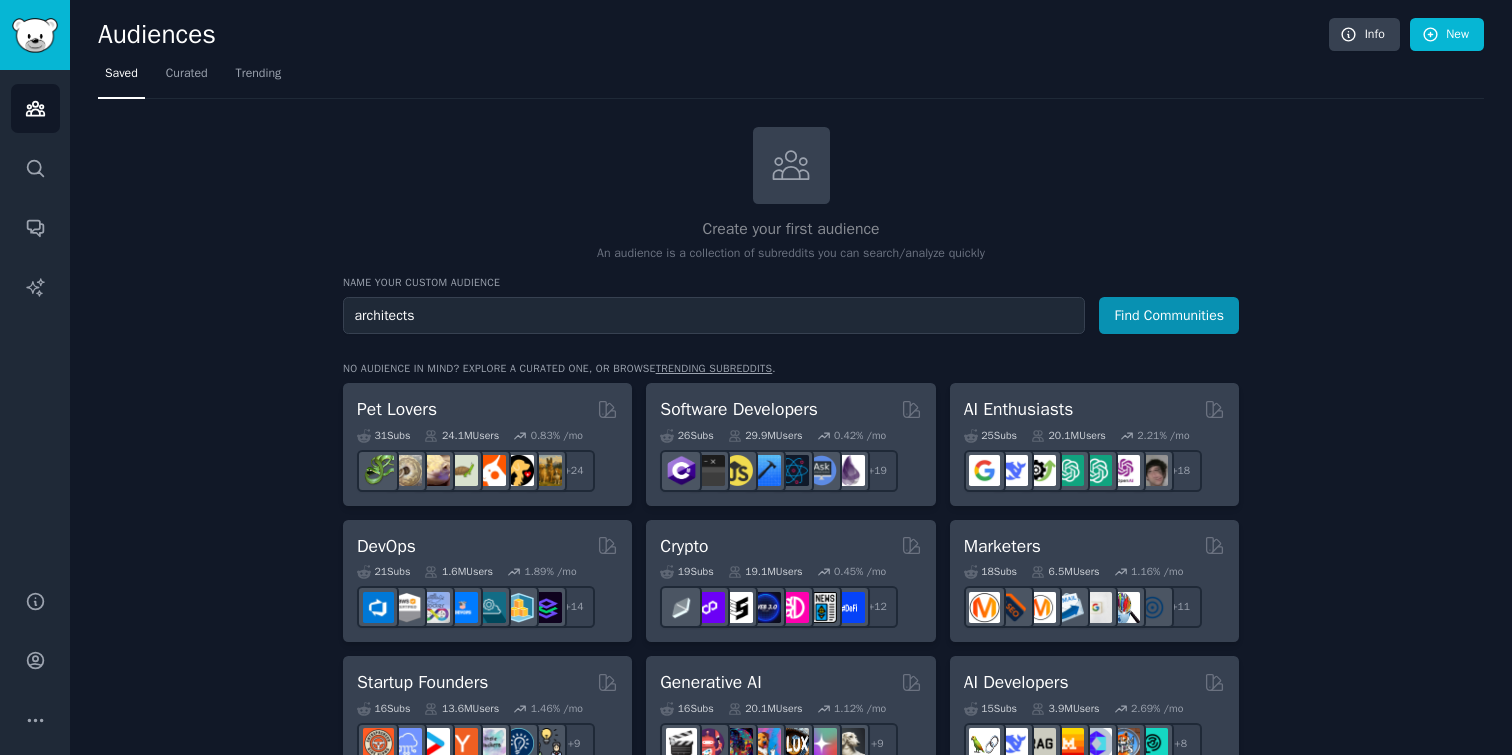 click on "Find Communities" at bounding box center (1169, 315) 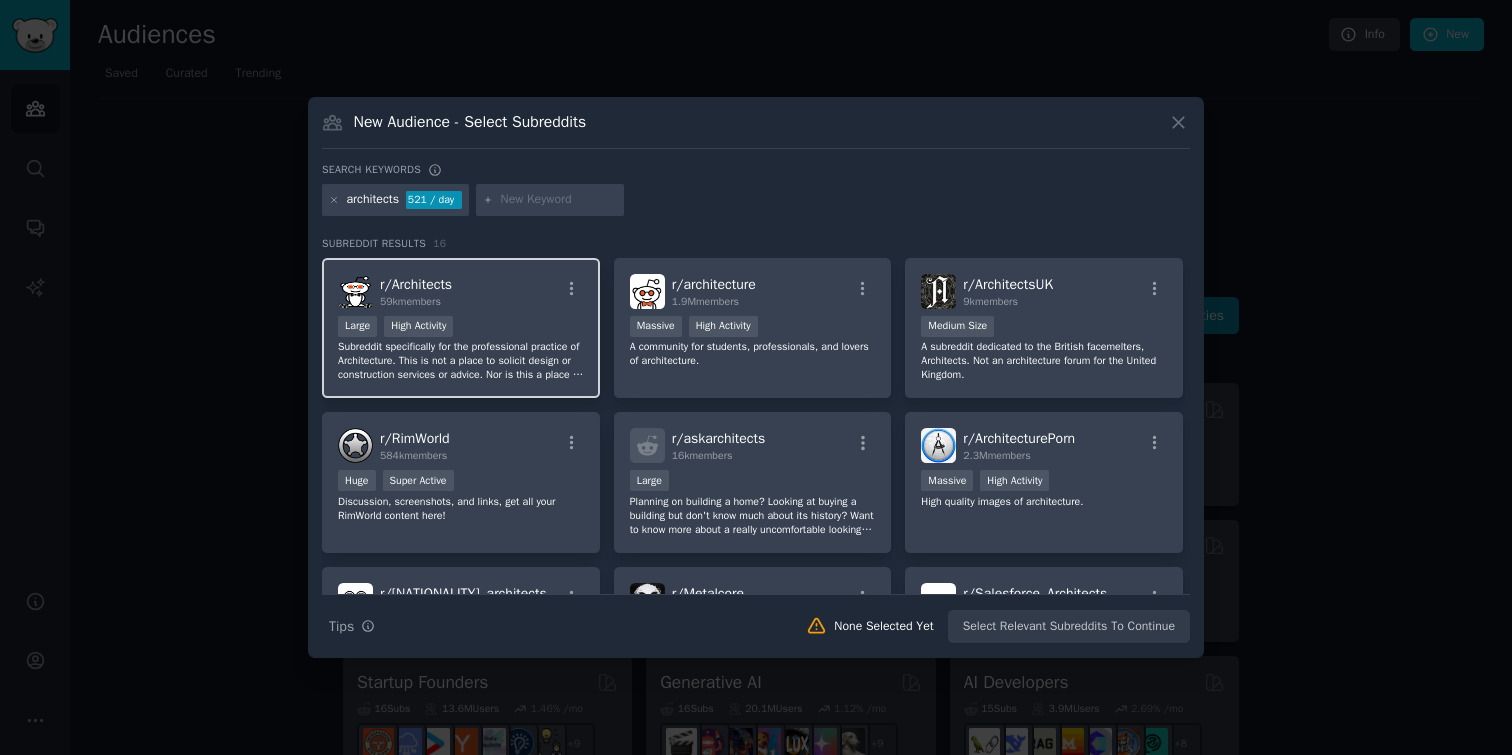 click on "r/ Architects [NUMBER] members" at bounding box center (461, 291) 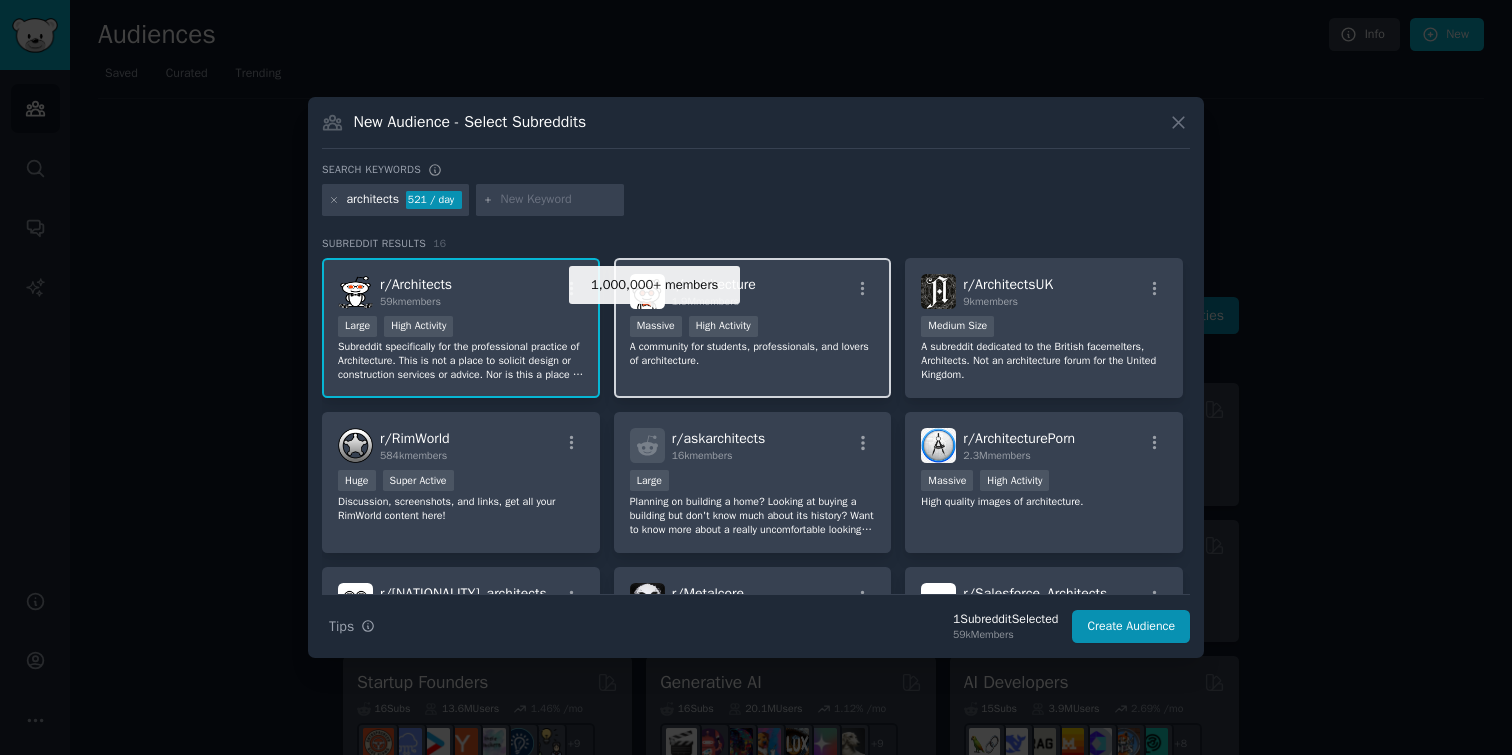 click on "Massive" at bounding box center (656, 326) 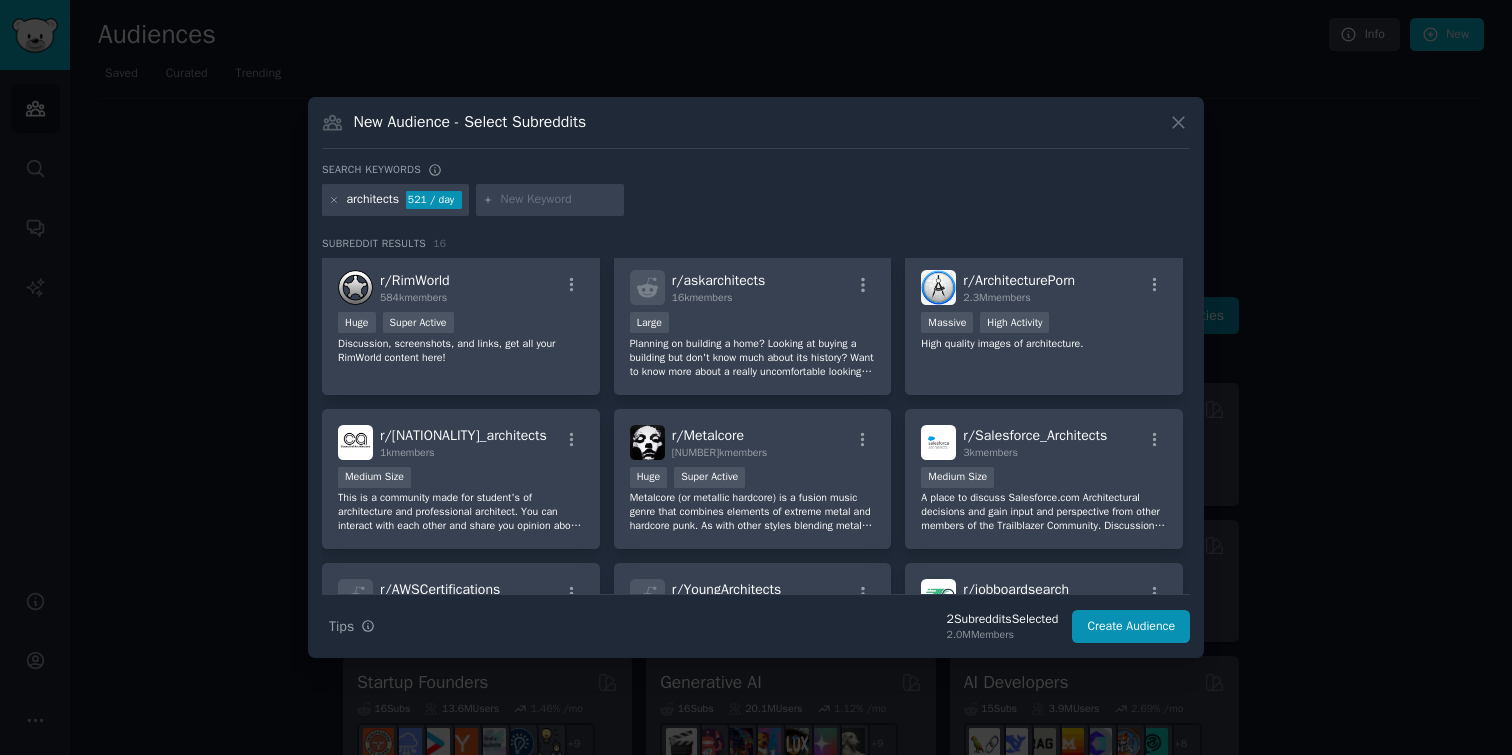 scroll, scrollTop: 164, scrollLeft: 0, axis: vertical 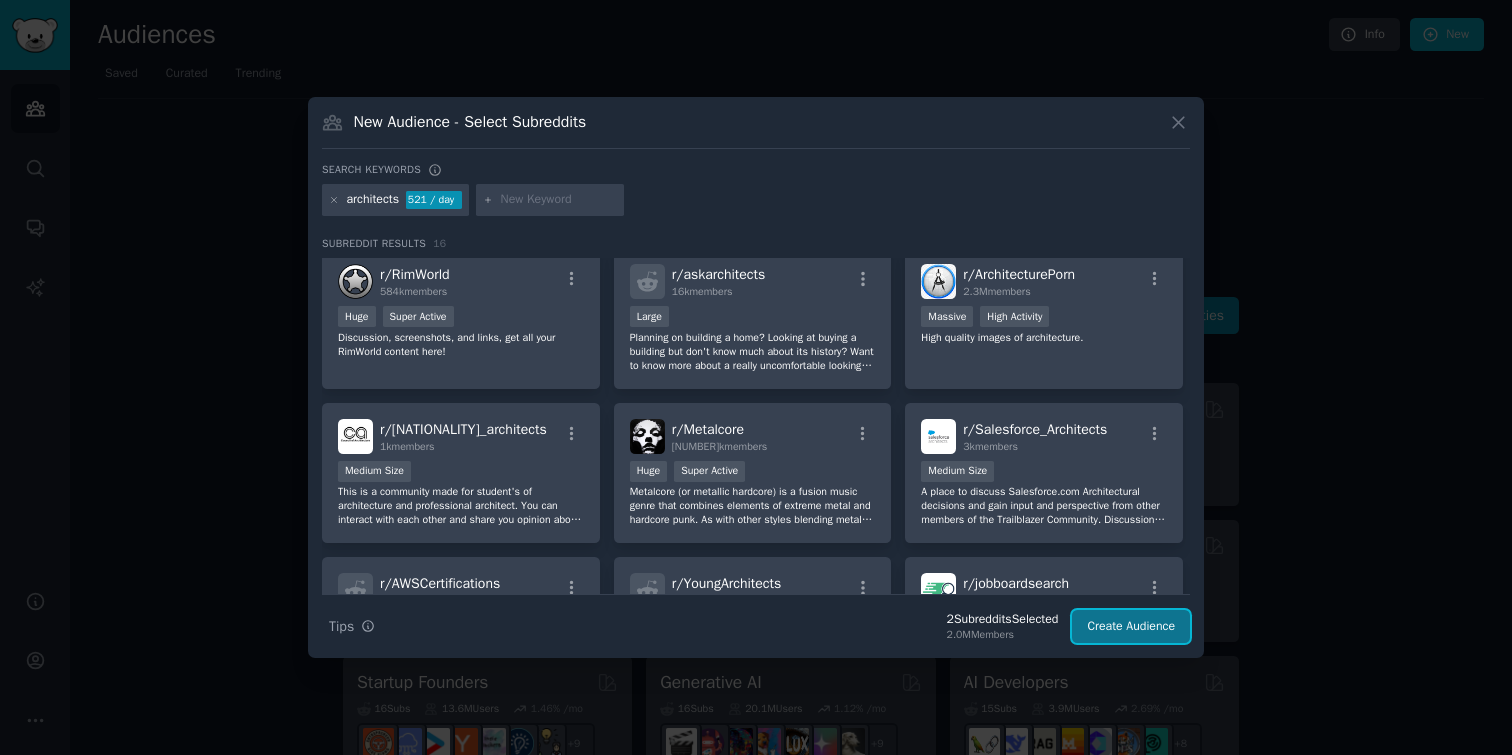 click on "Create Audience" at bounding box center (1131, 627) 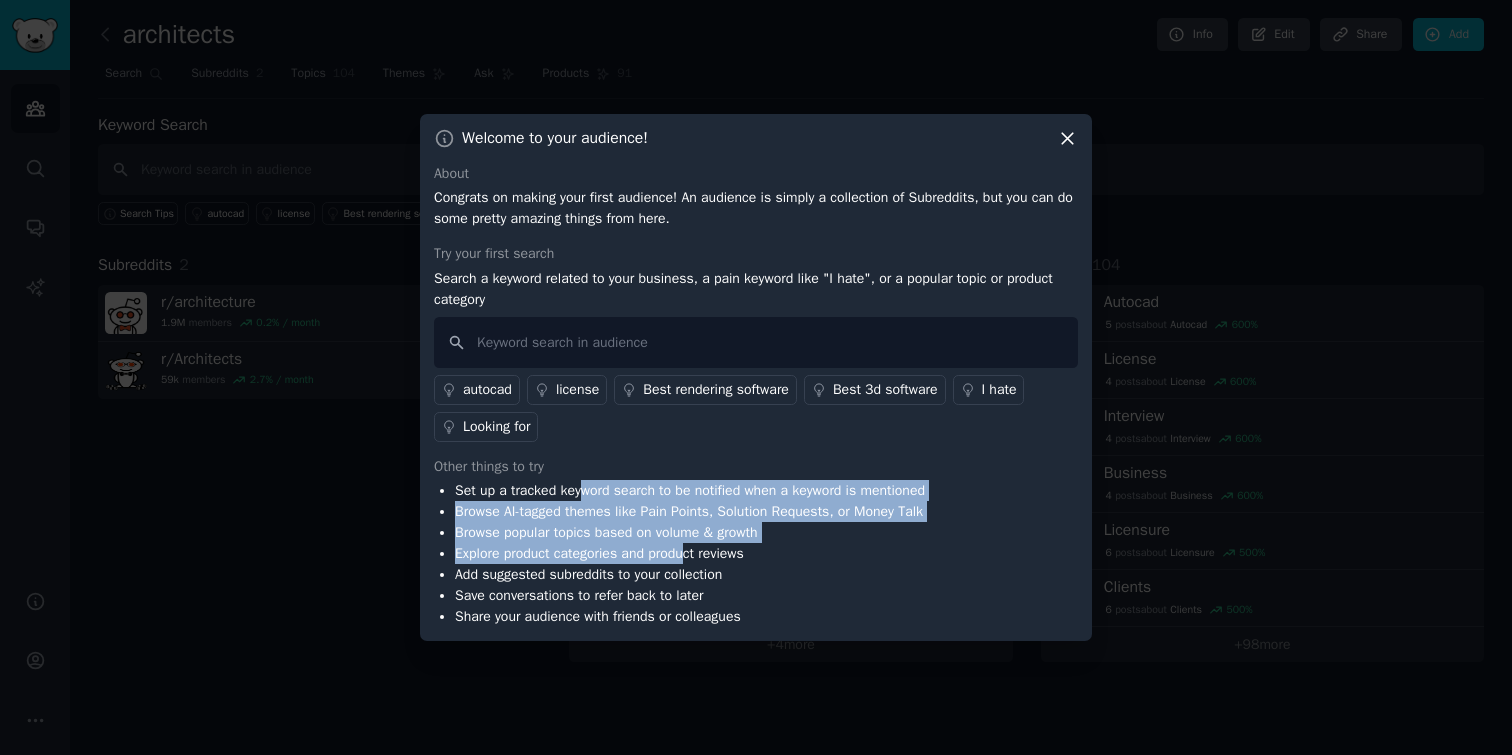 drag, startPoint x: 590, startPoint y: 493, endPoint x: 689, endPoint y: 549, distance: 113.74094 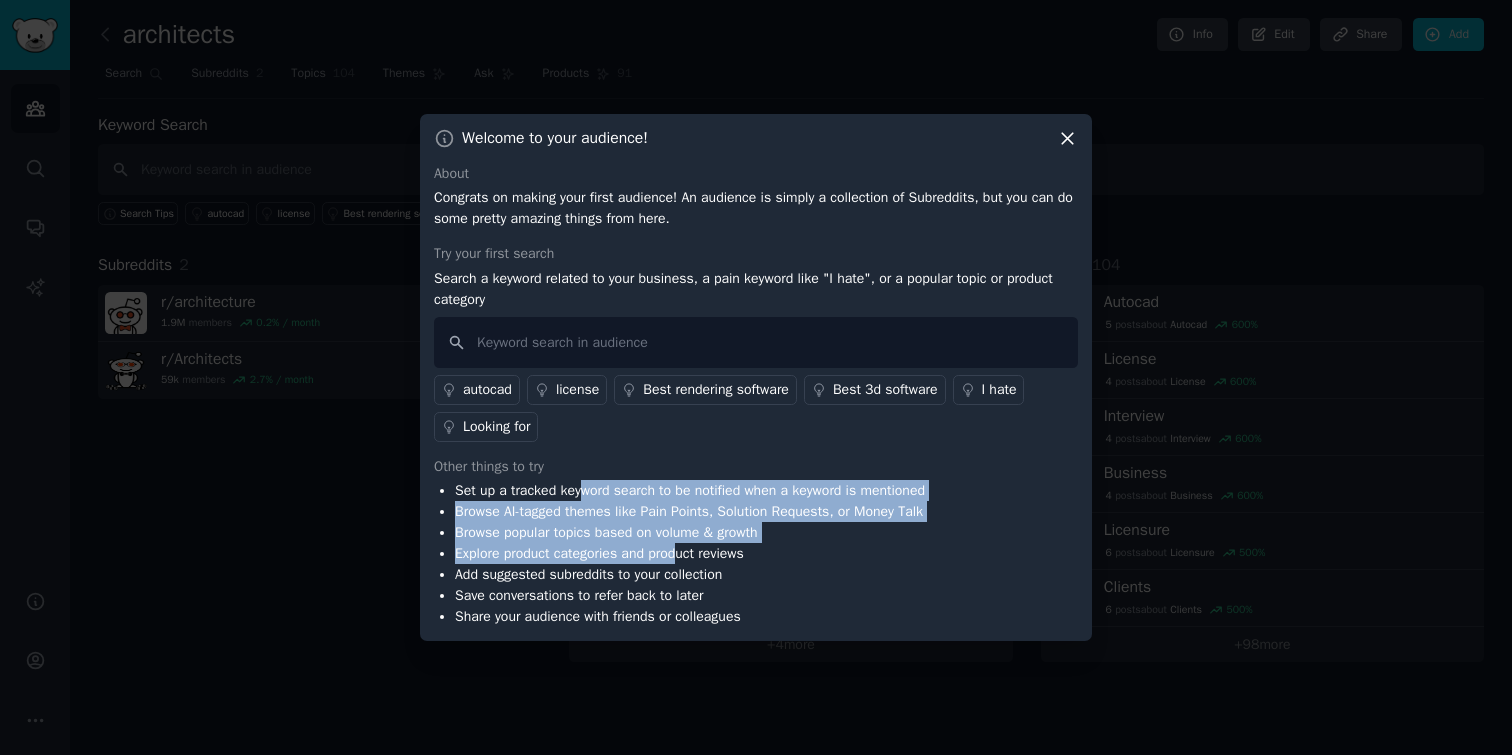 click on "Explore product categories and product reviews" at bounding box center [690, 553] 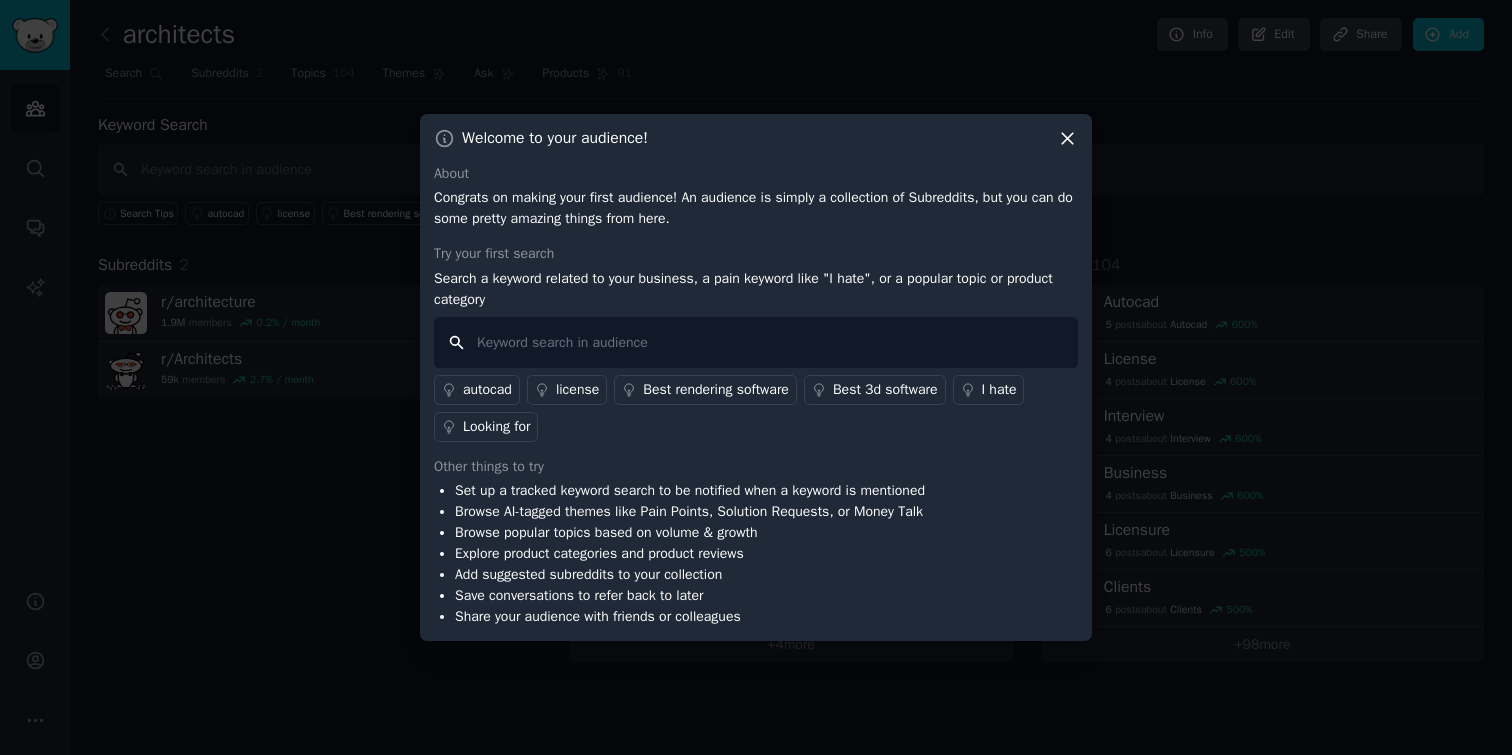 click at bounding box center (756, 342) 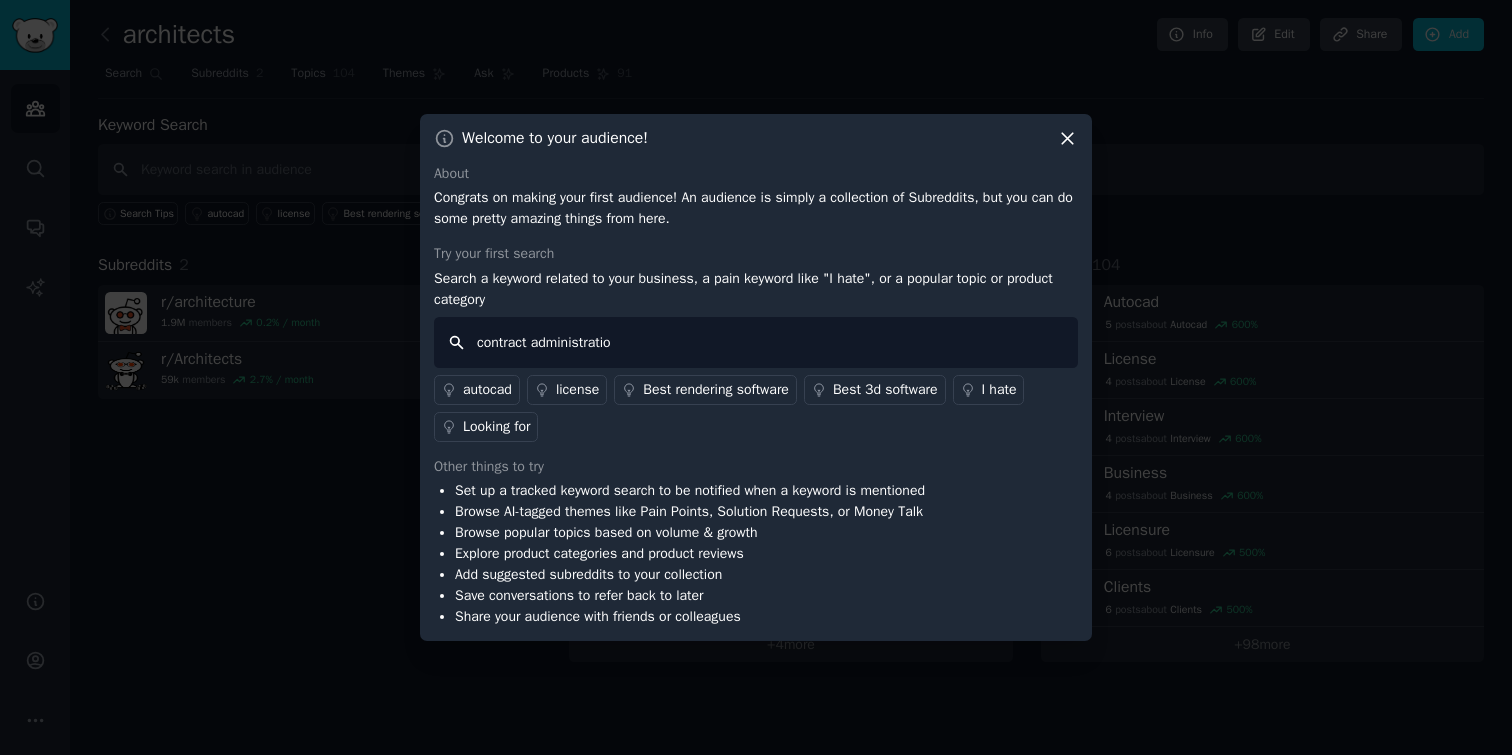 type on "contract administration" 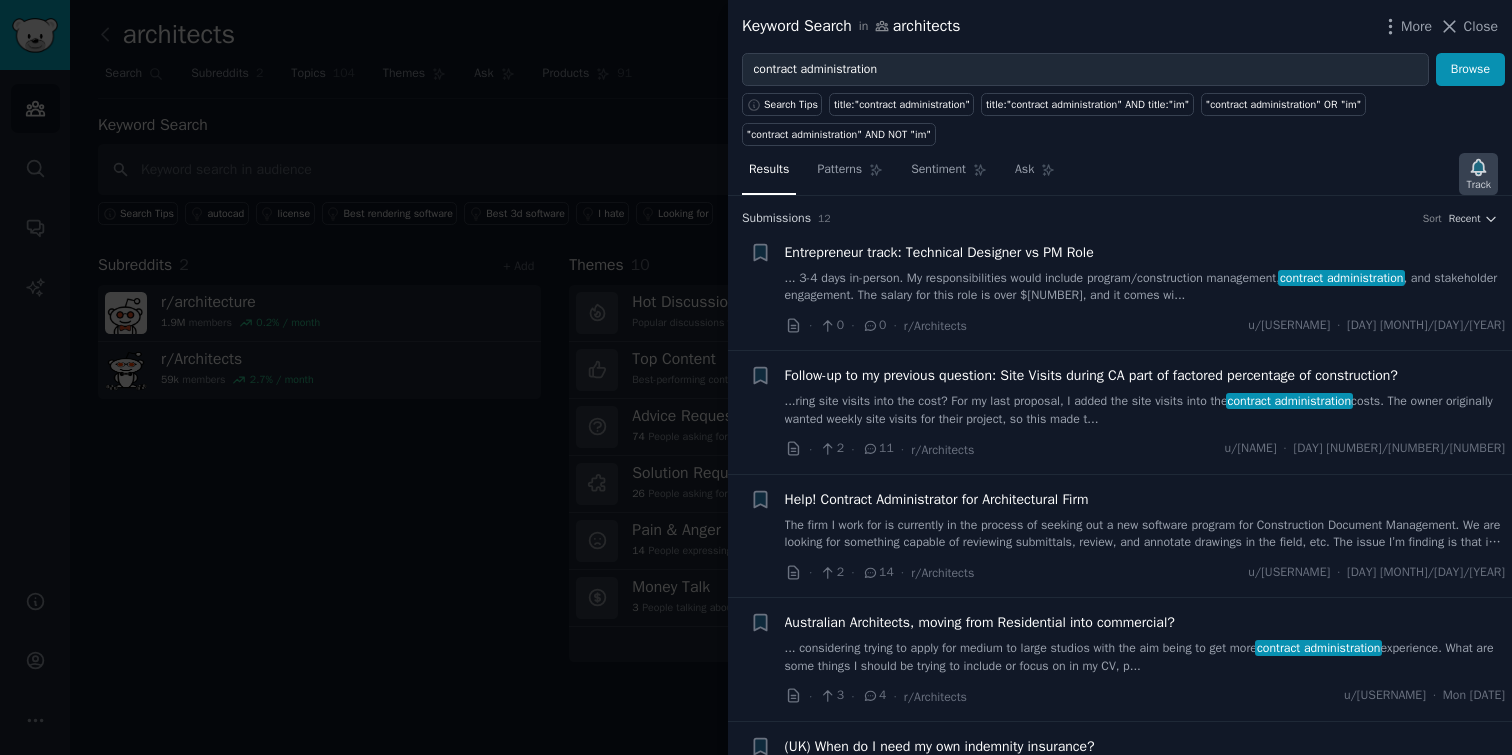 click 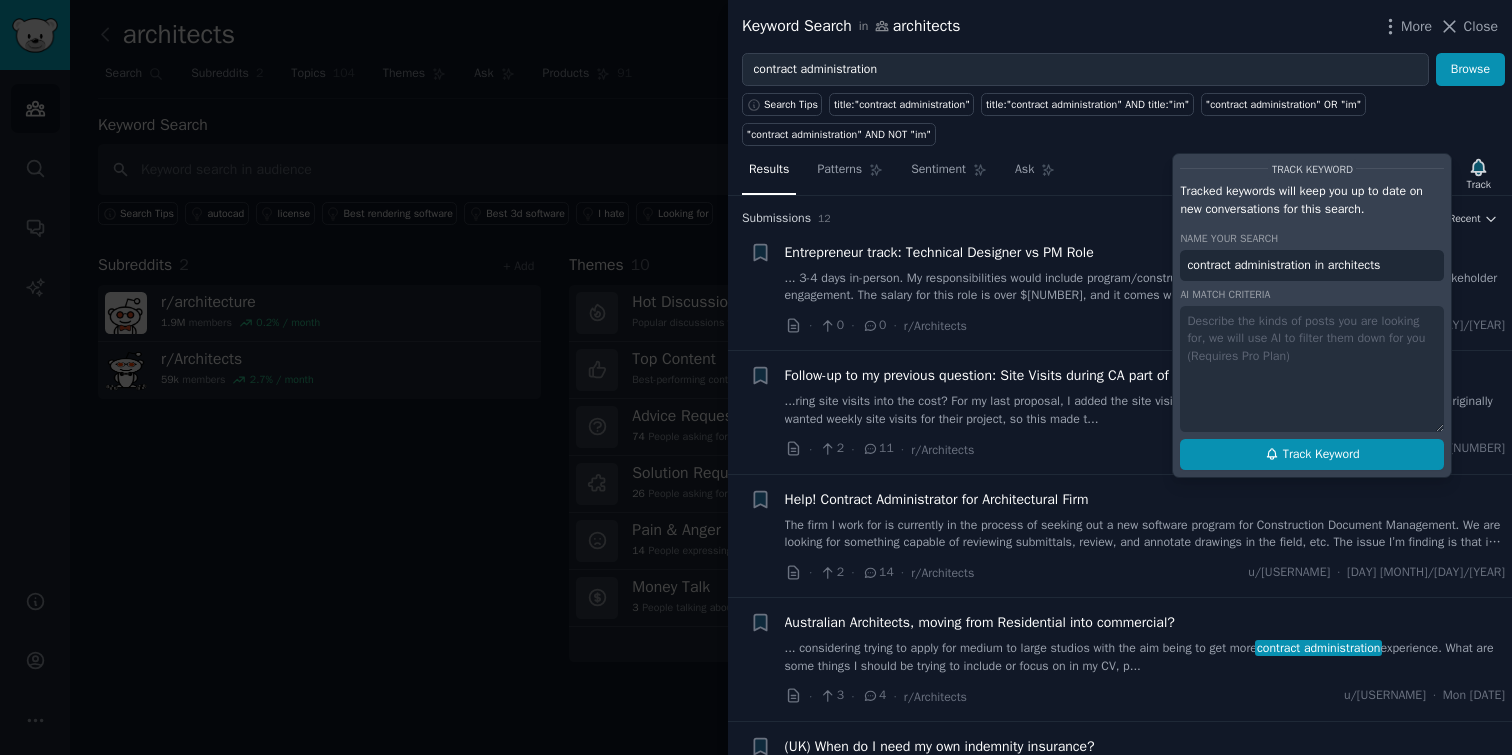 click on "Track Keyword" at bounding box center (1321, 455) 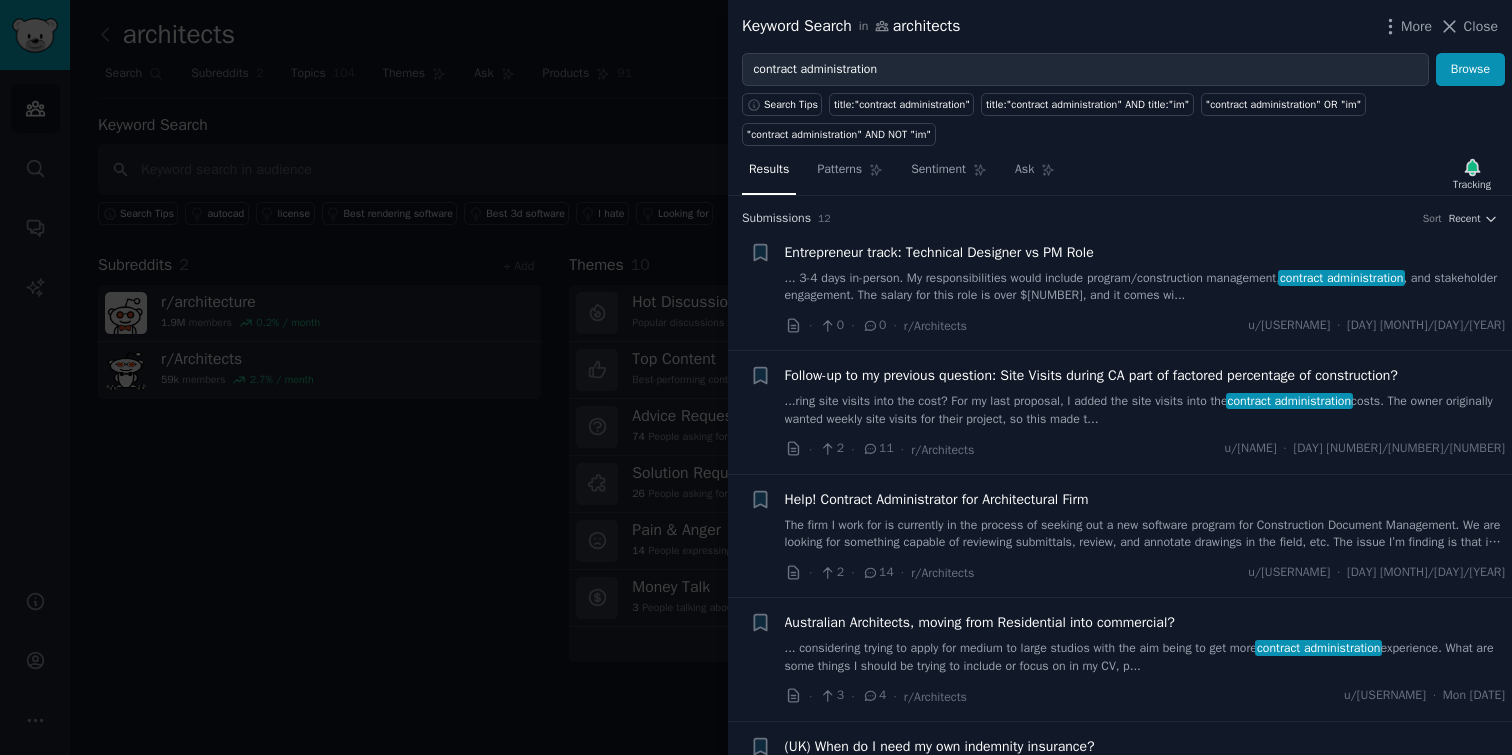 click on "Follow-up to my previous question: Site Visits during CA part of factored percentage of construction?" at bounding box center [1091, 375] 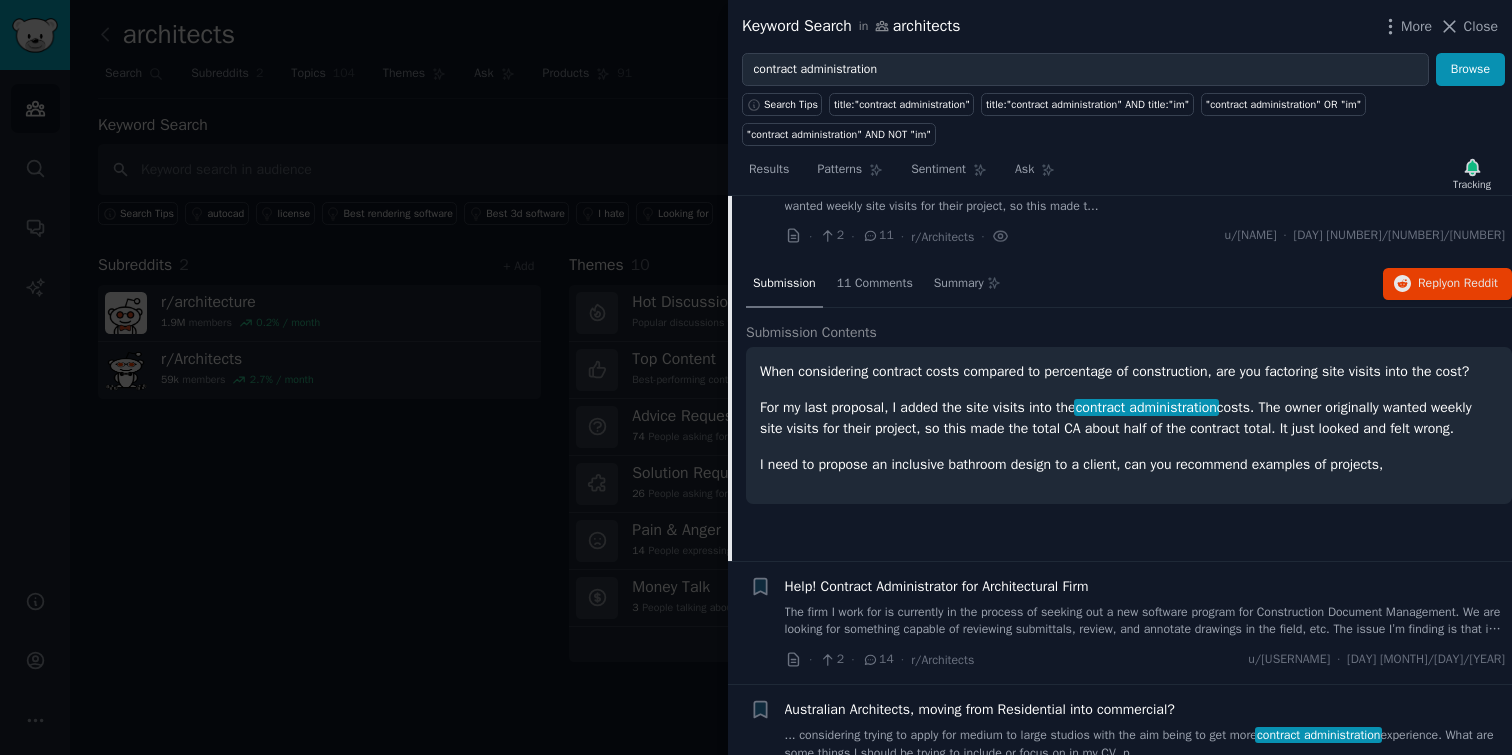 scroll, scrollTop: 216, scrollLeft: 0, axis: vertical 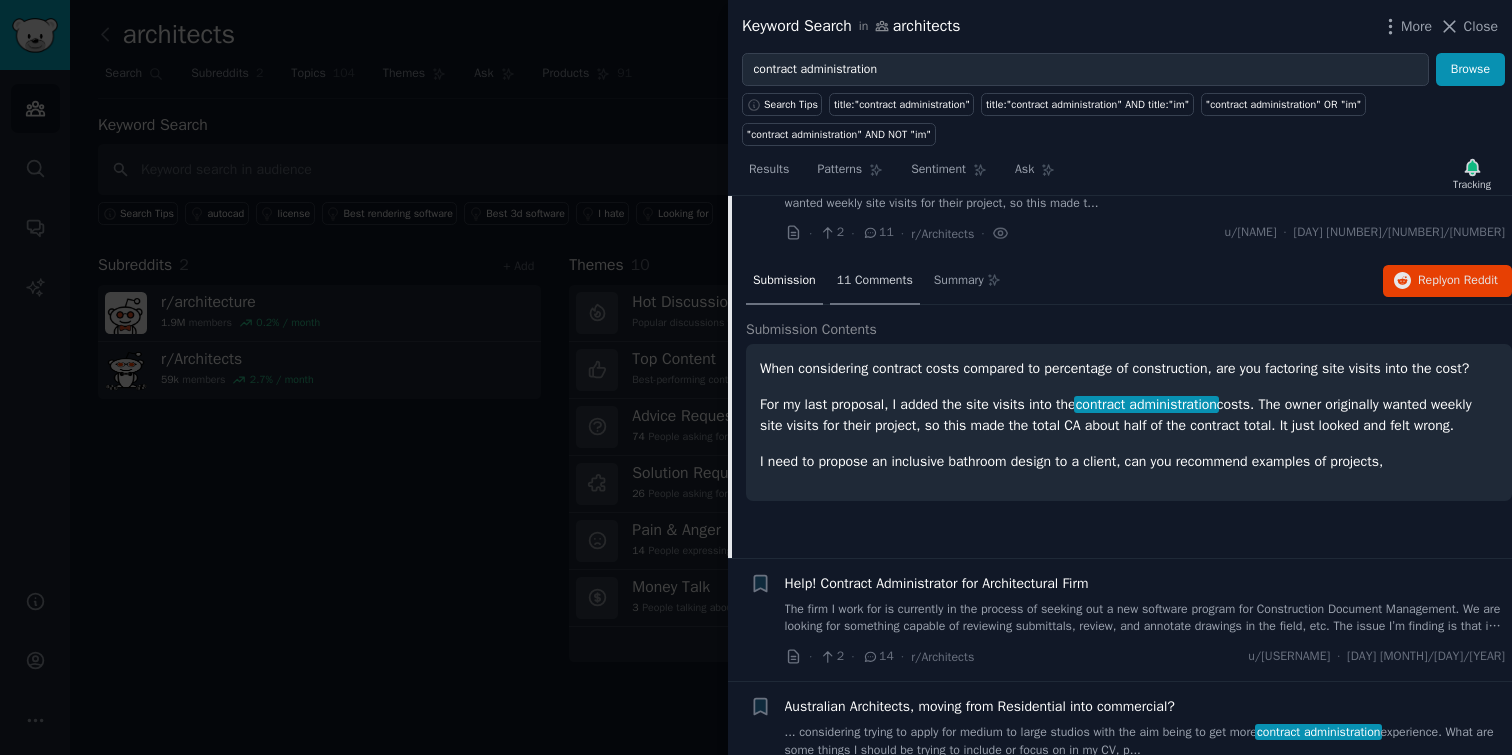 click on "11 Comments" at bounding box center [875, 281] 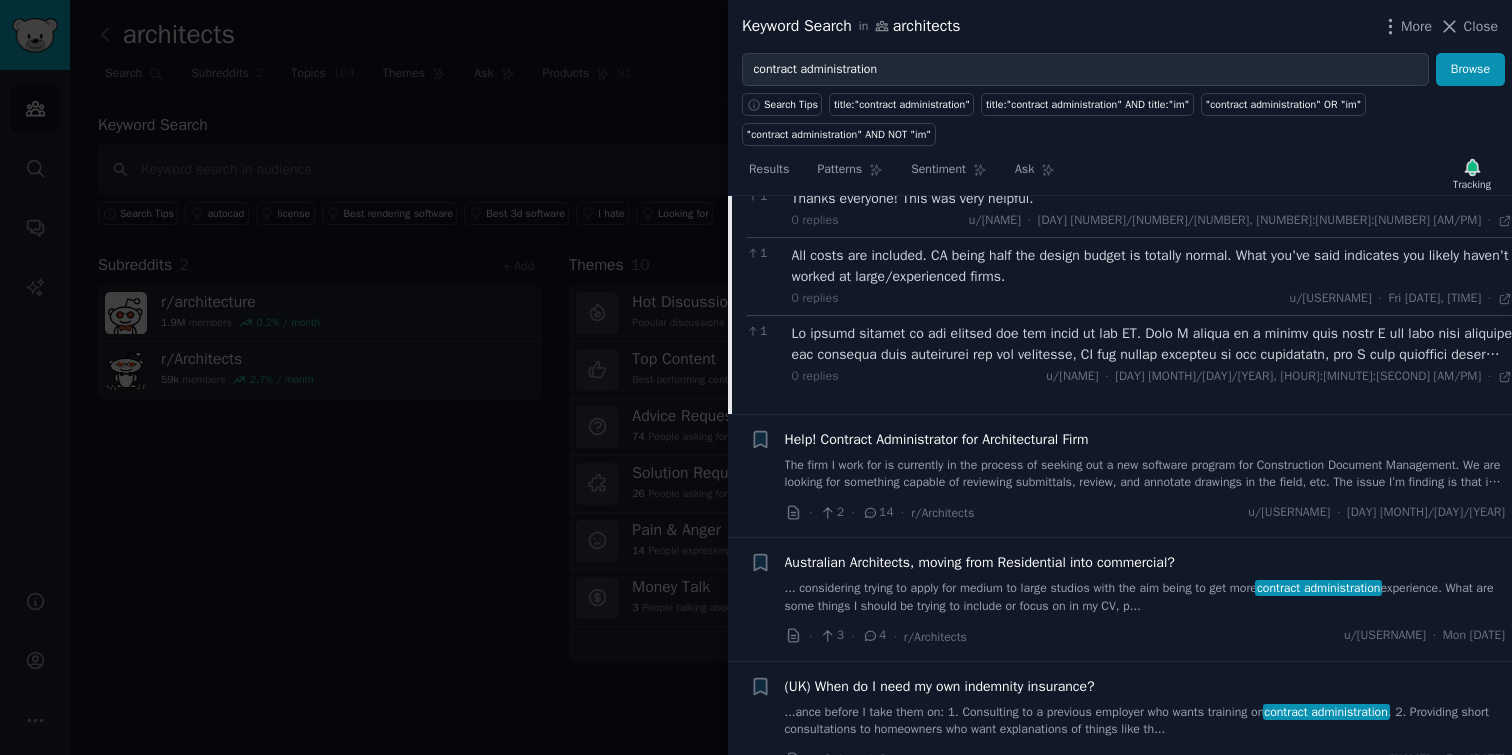 scroll, scrollTop: 894, scrollLeft: 0, axis: vertical 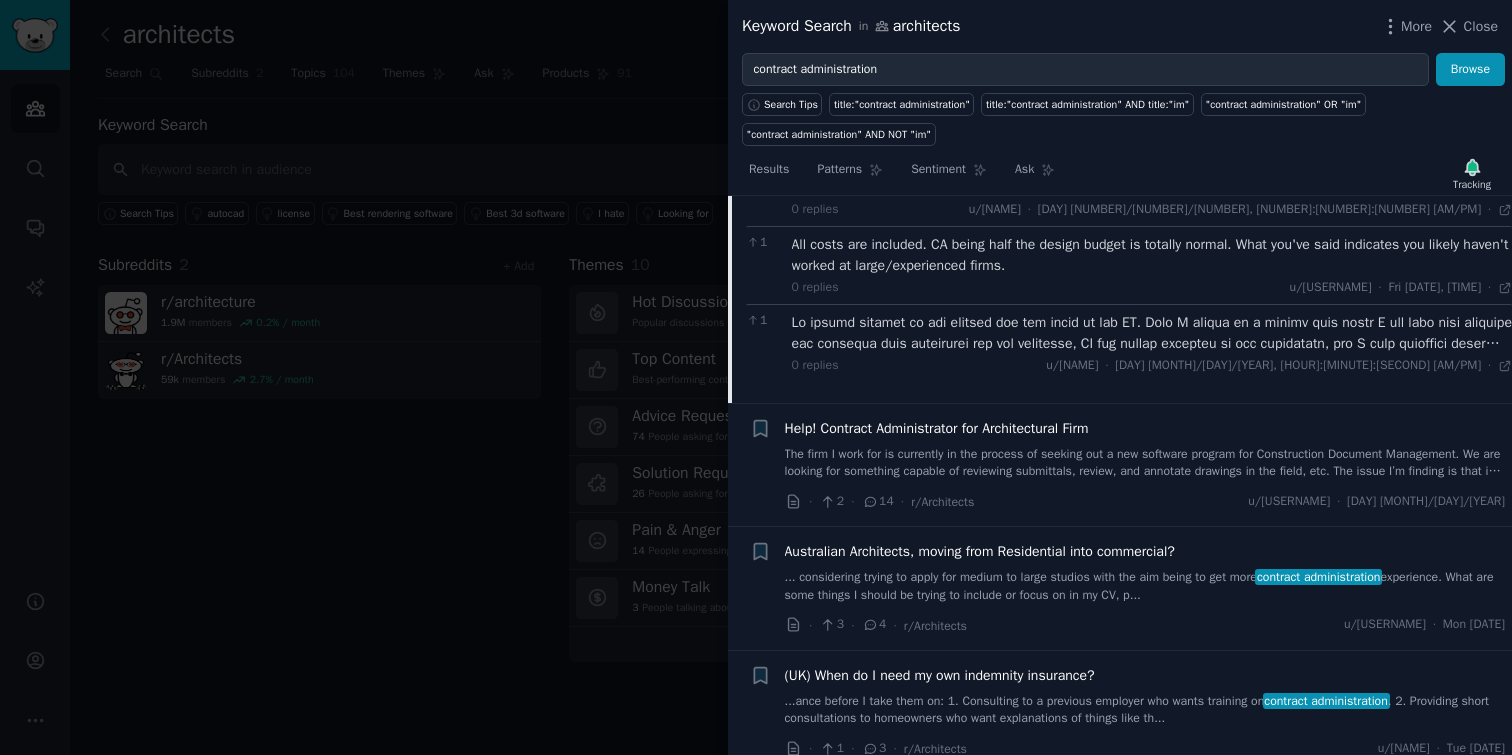 click on "Help! Contract Administrator for Architectural Firm The firm I work for is currently in the process of seeking out a new software program for Construction Document Management. We are looking for something capable of reviewing submittals, review, and annotate drawings in the field, etc. The issue I’m finding is that in order for a contractor/consultant to issue a submittal for review, they would need to purchase a product license just to do so. Does anyone have any suggestions or experience with reliable software companies? Thanks in advance." at bounding box center [1145, 449] 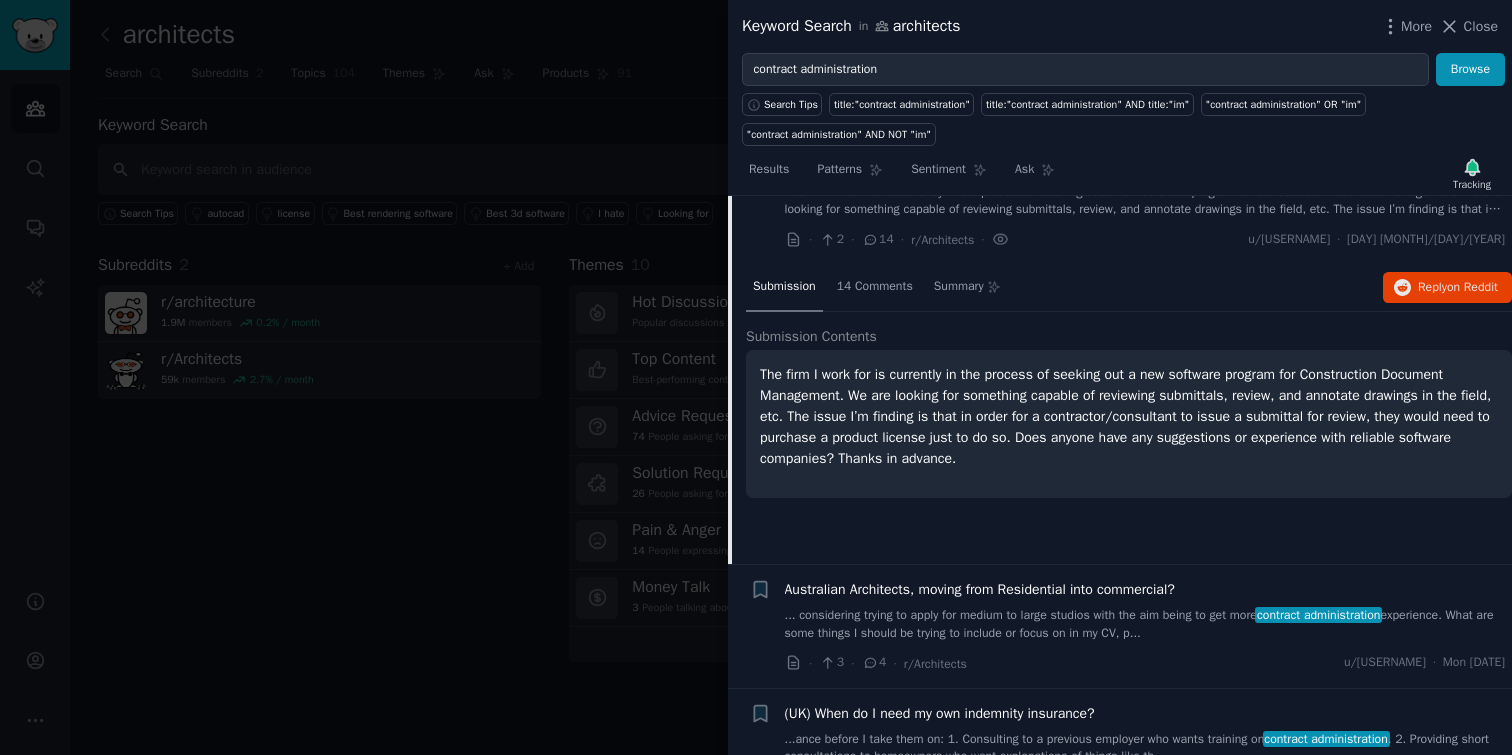 scroll, scrollTop: 336, scrollLeft: 0, axis: vertical 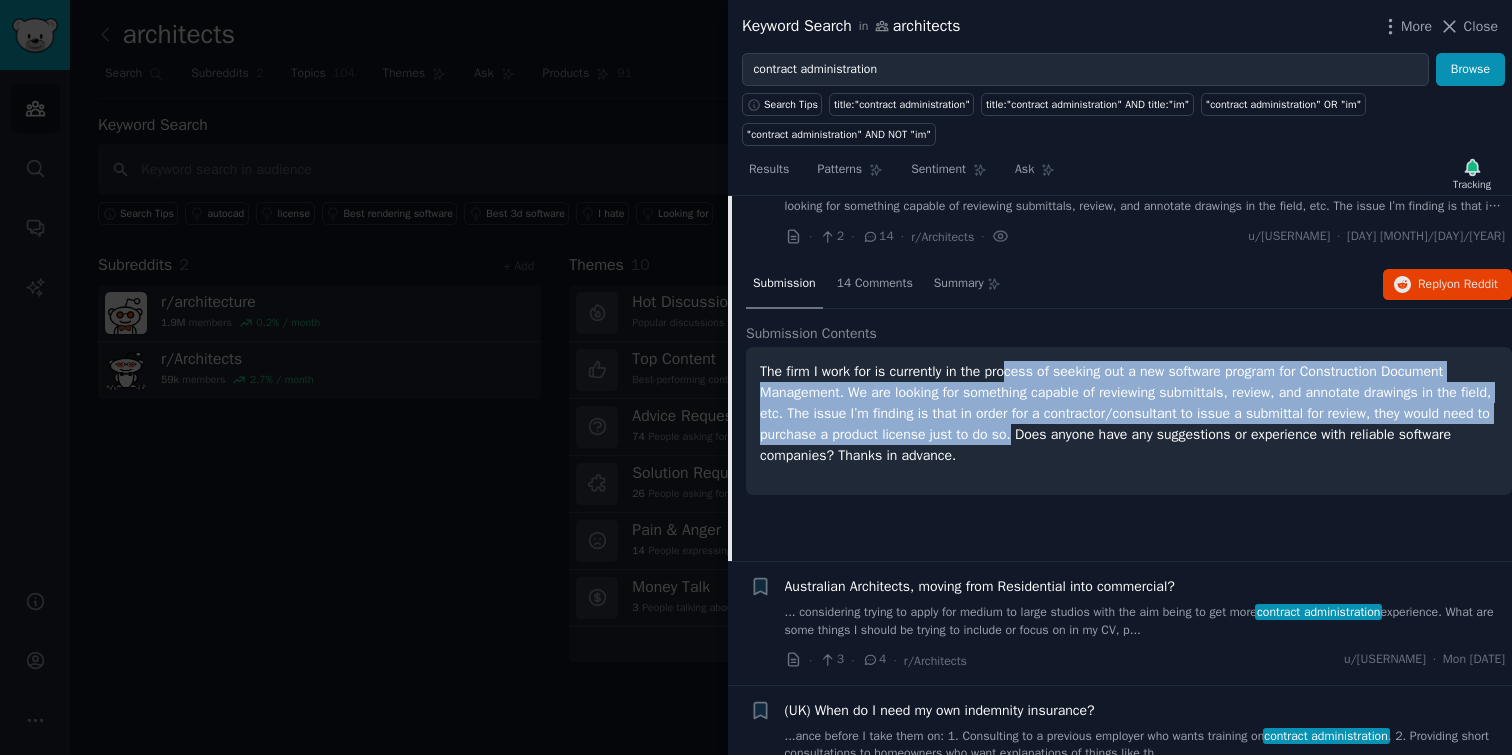 drag, startPoint x: 1017, startPoint y: 372, endPoint x: 1115, endPoint y: 435, distance: 116.50322 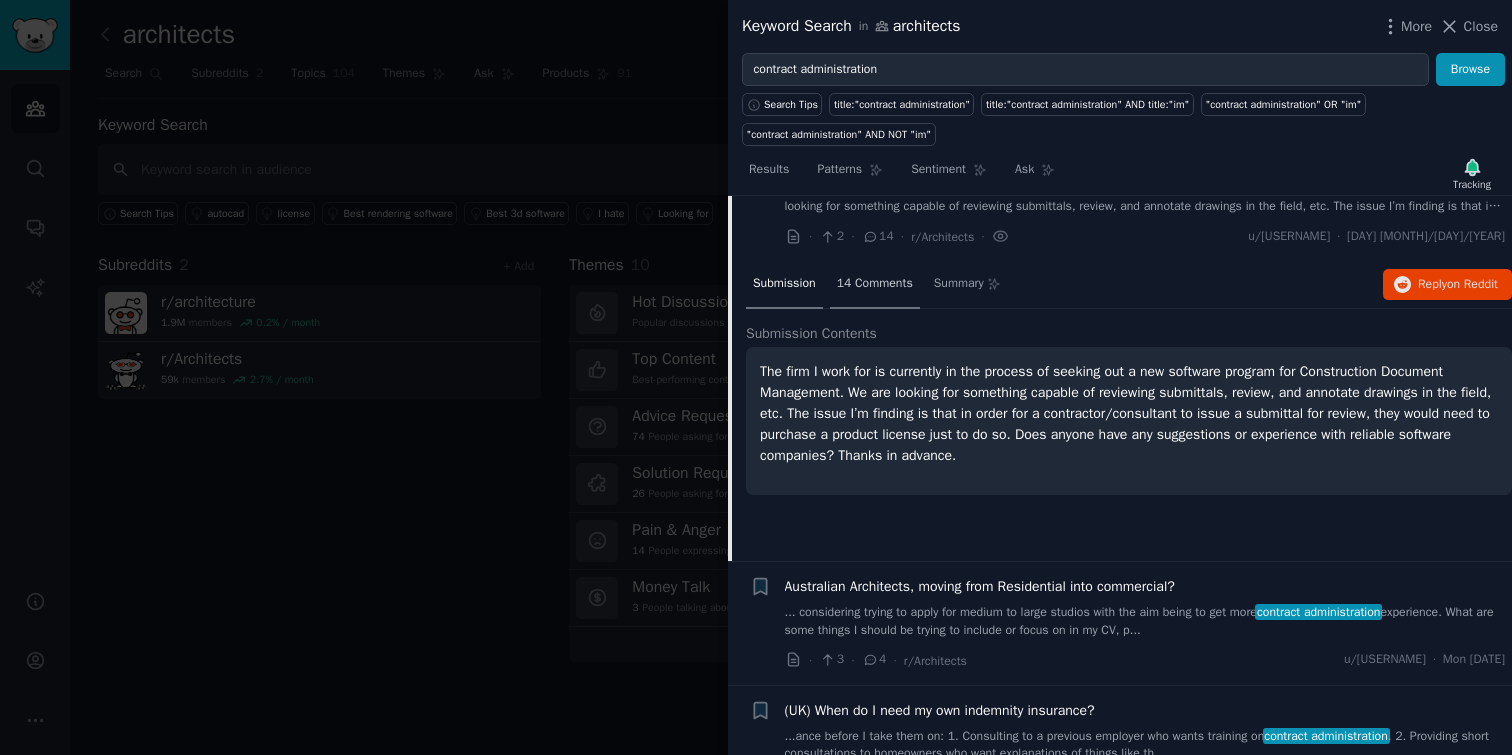 click on "14 Comments" at bounding box center [875, 284] 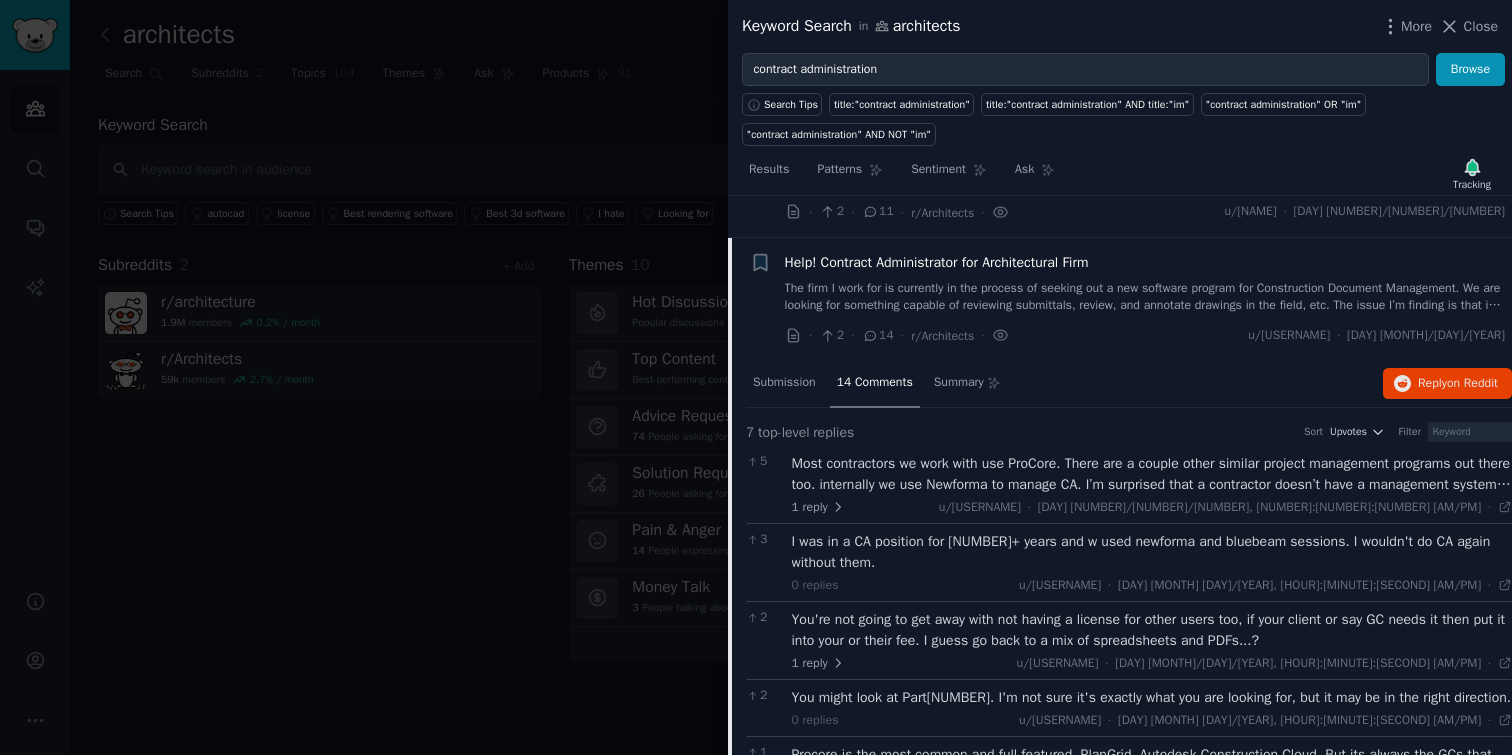scroll, scrollTop: 209, scrollLeft: 0, axis: vertical 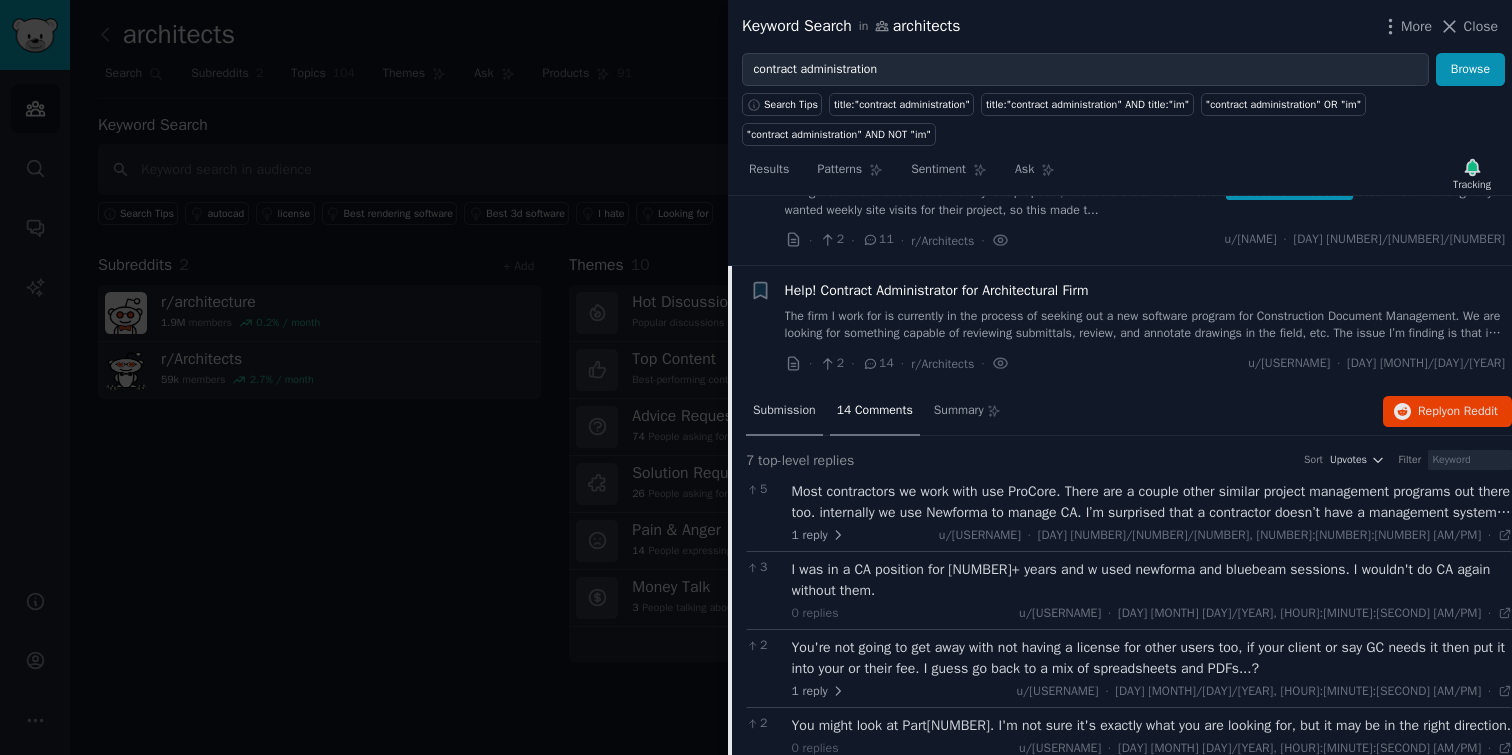 click on "Submission" at bounding box center (784, 411) 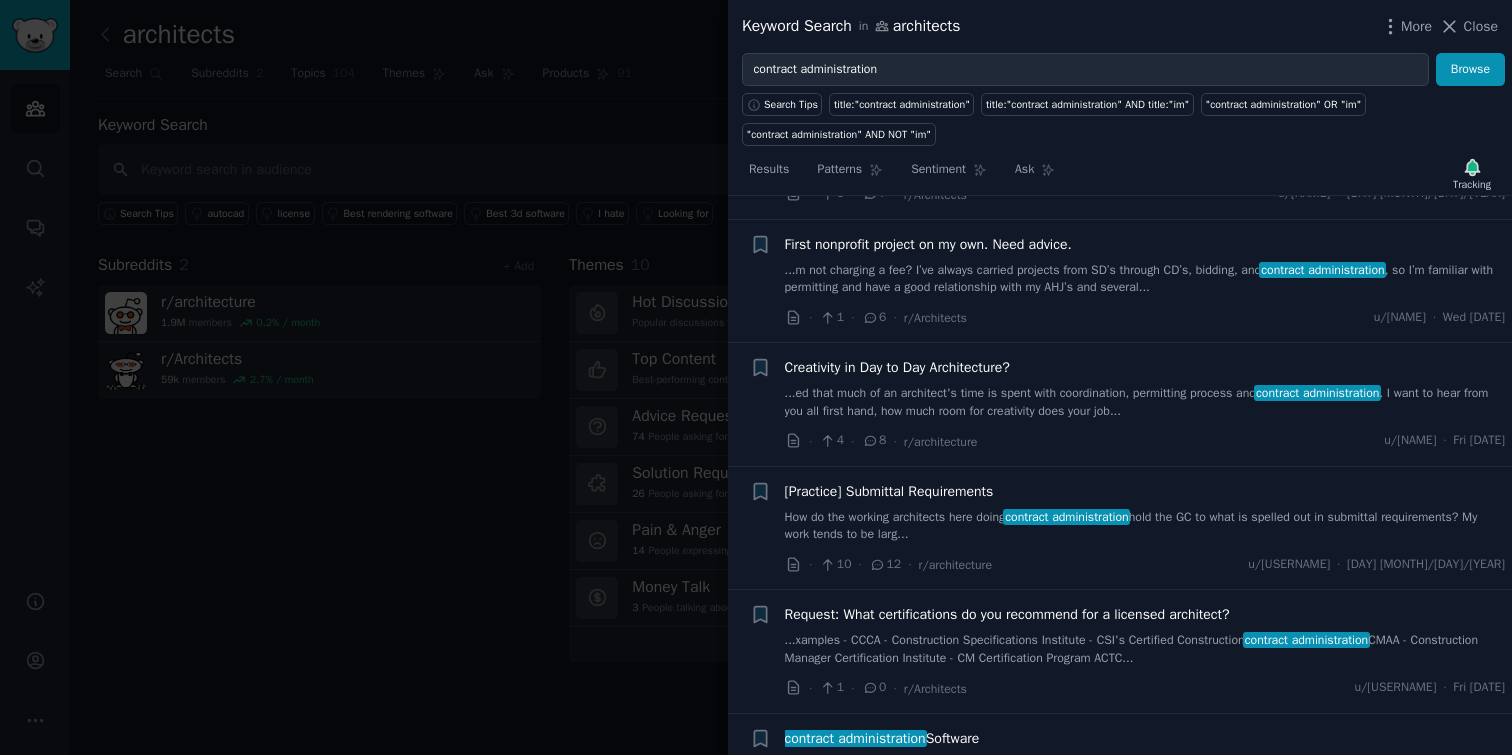 scroll, scrollTop: 1050, scrollLeft: 0, axis: vertical 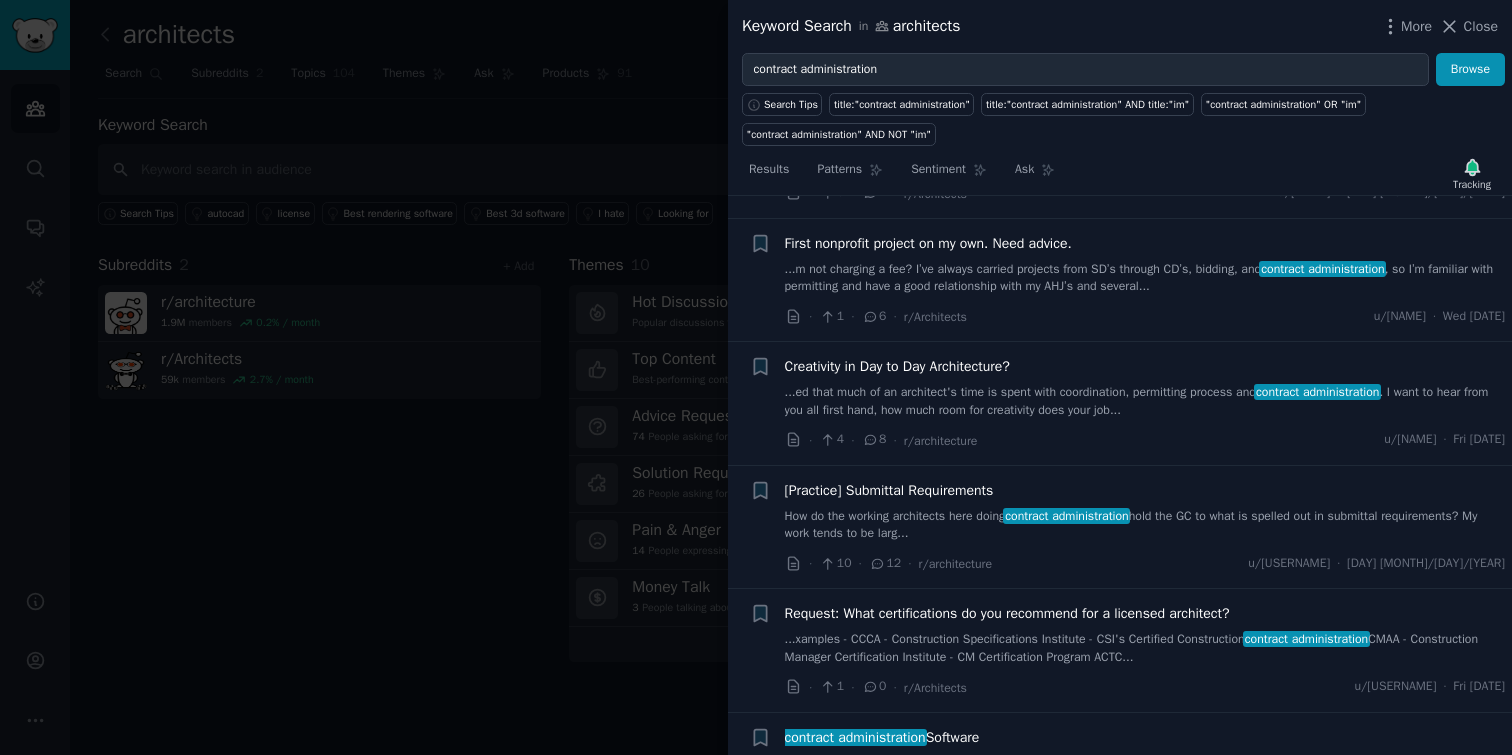 click on "How do the working architects here doing  contract administration  hold the GC to what is spelled out in submittal requirements?
My work tends to be larg..." at bounding box center (1145, 525) 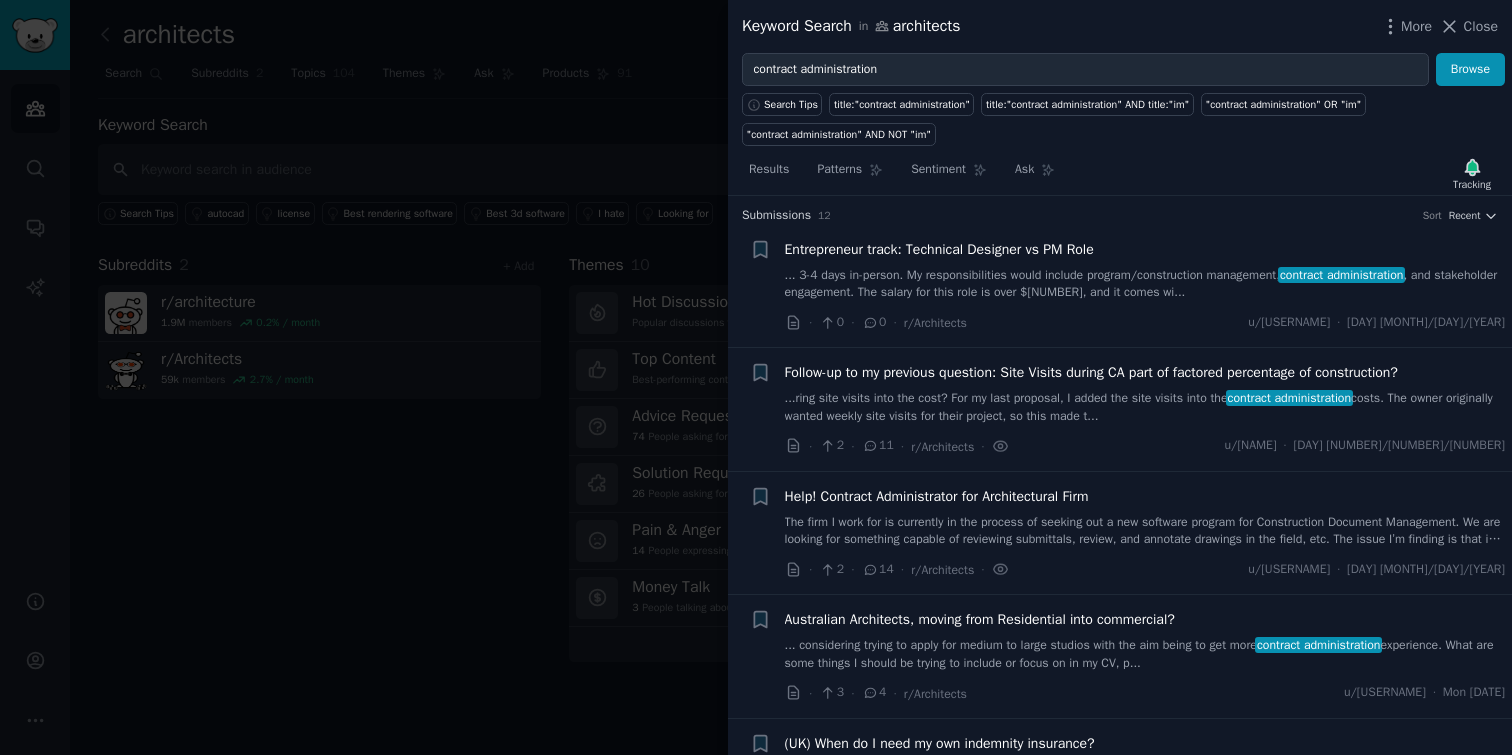 scroll, scrollTop: 0, scrollLeft: 0, axis: both 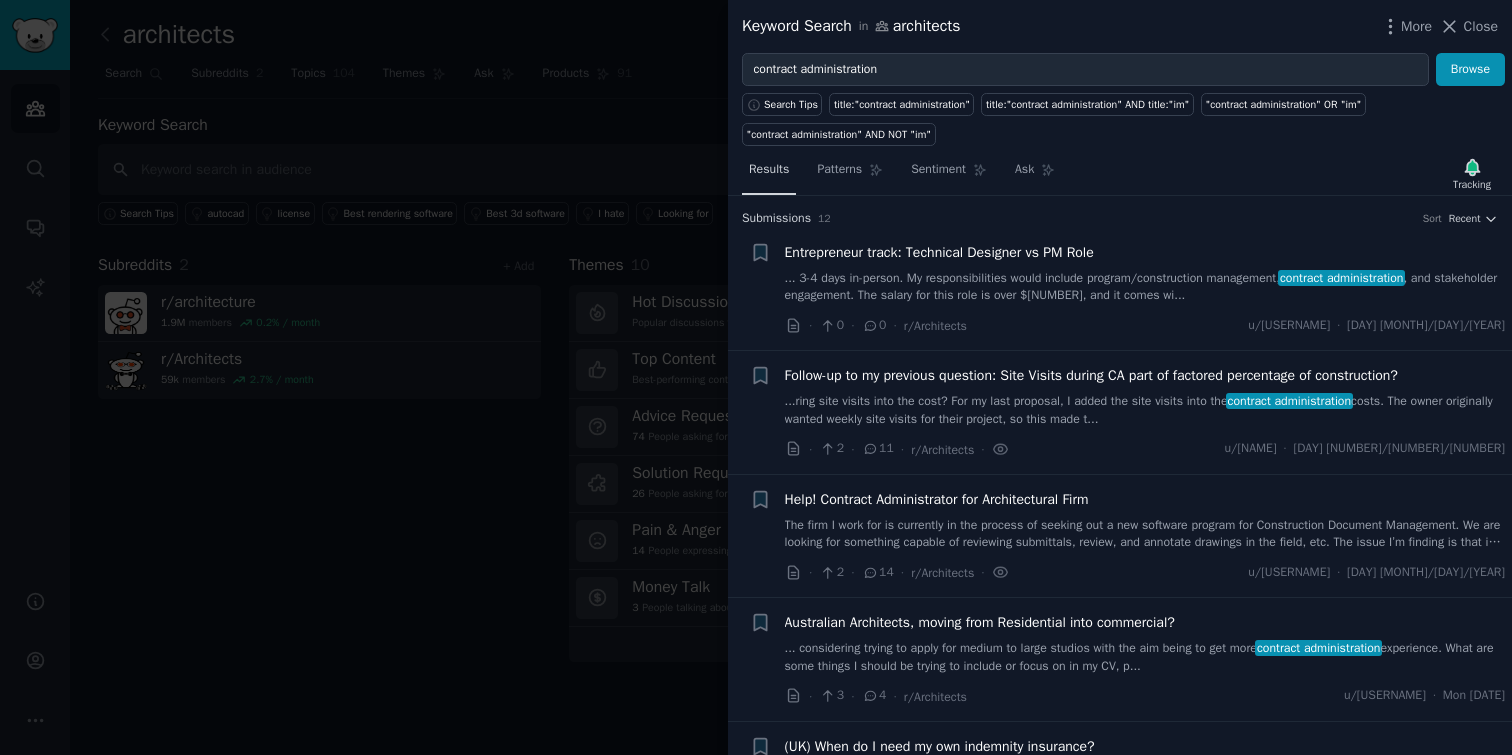 click on "Results" at bounding box center [769, 174] 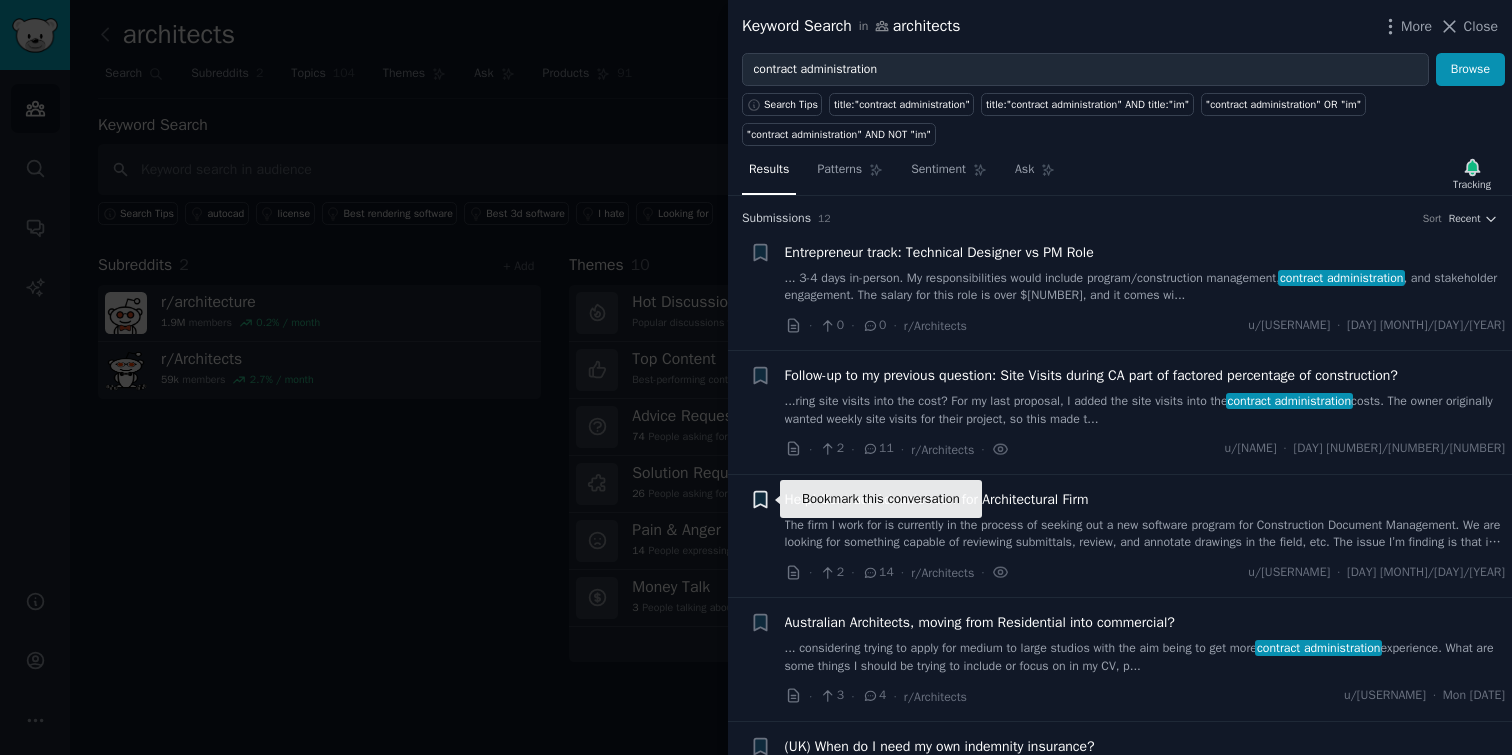 click 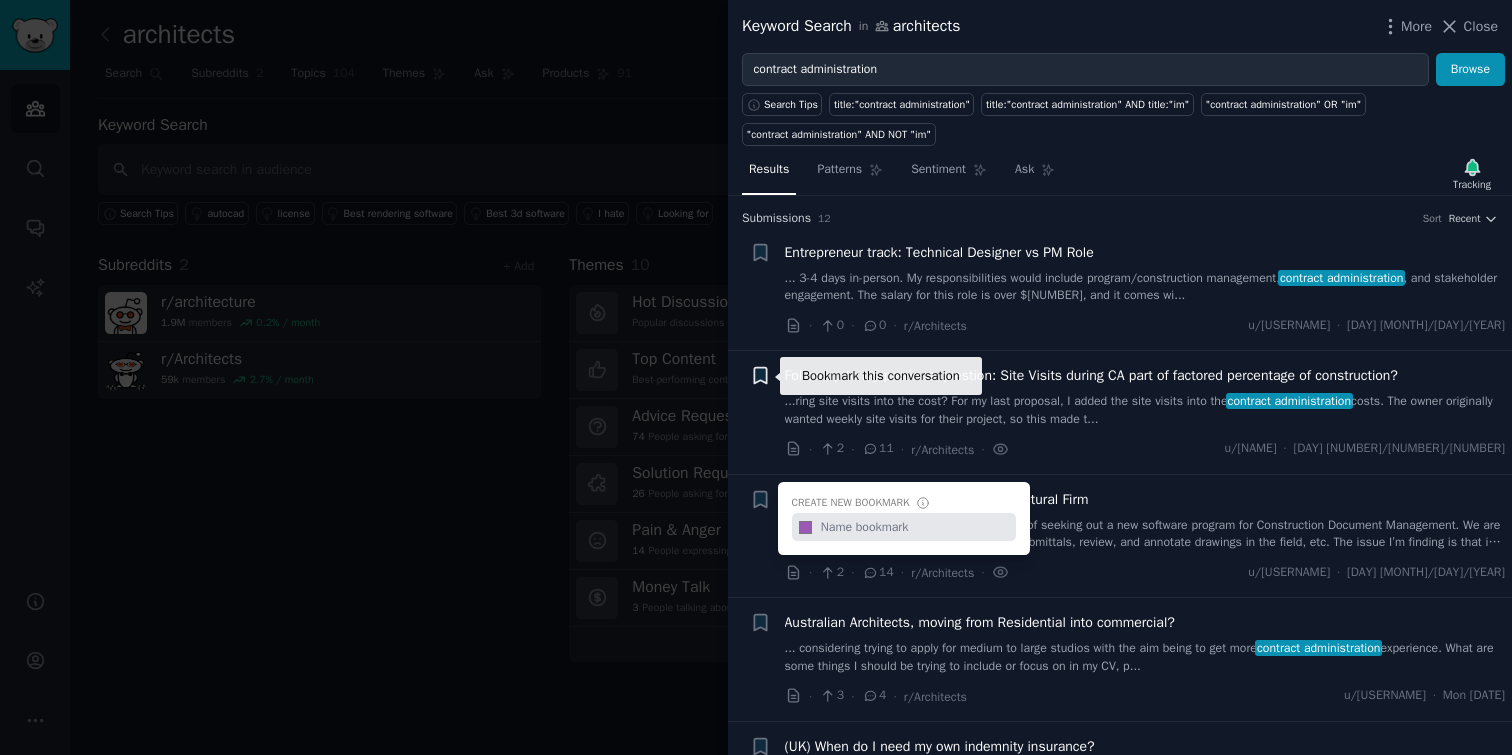 click 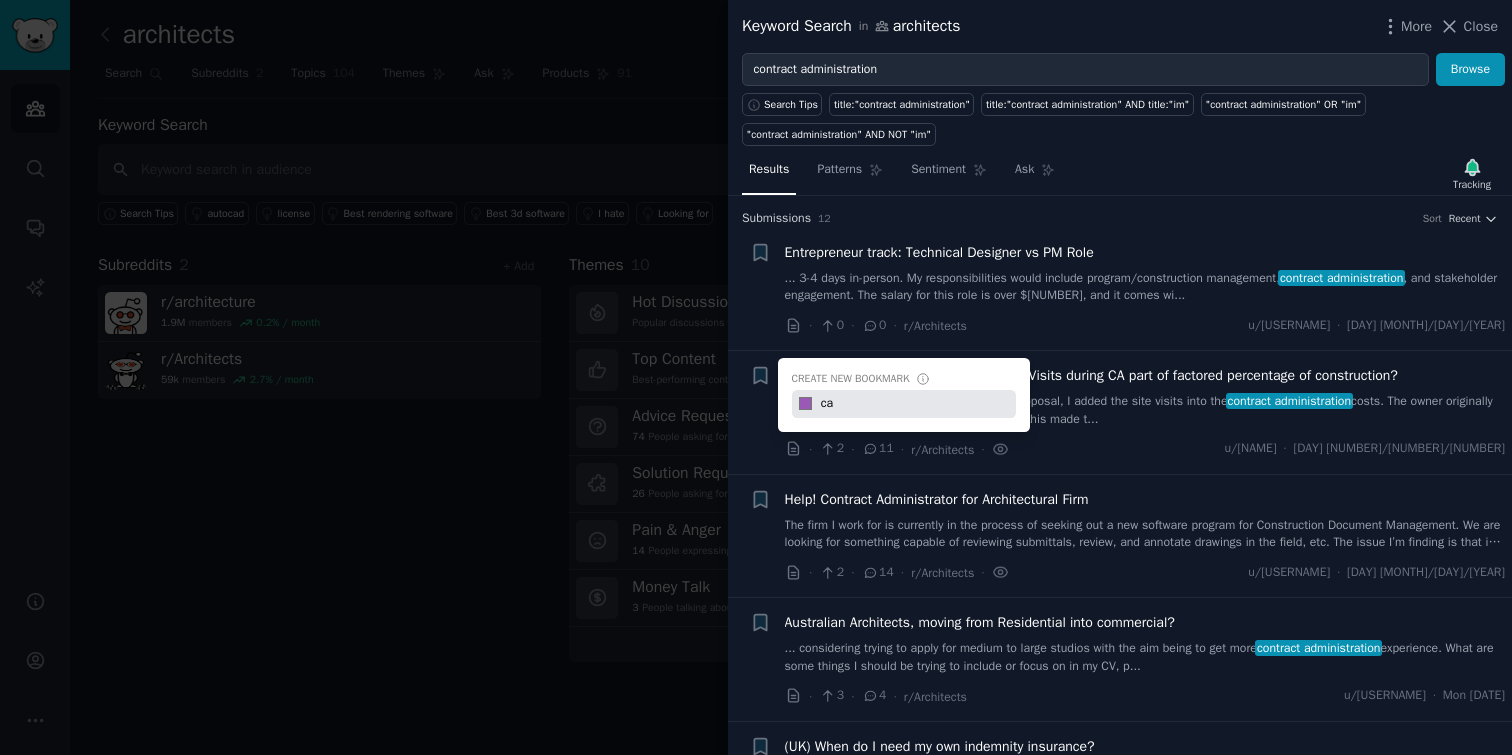 type on "ca" 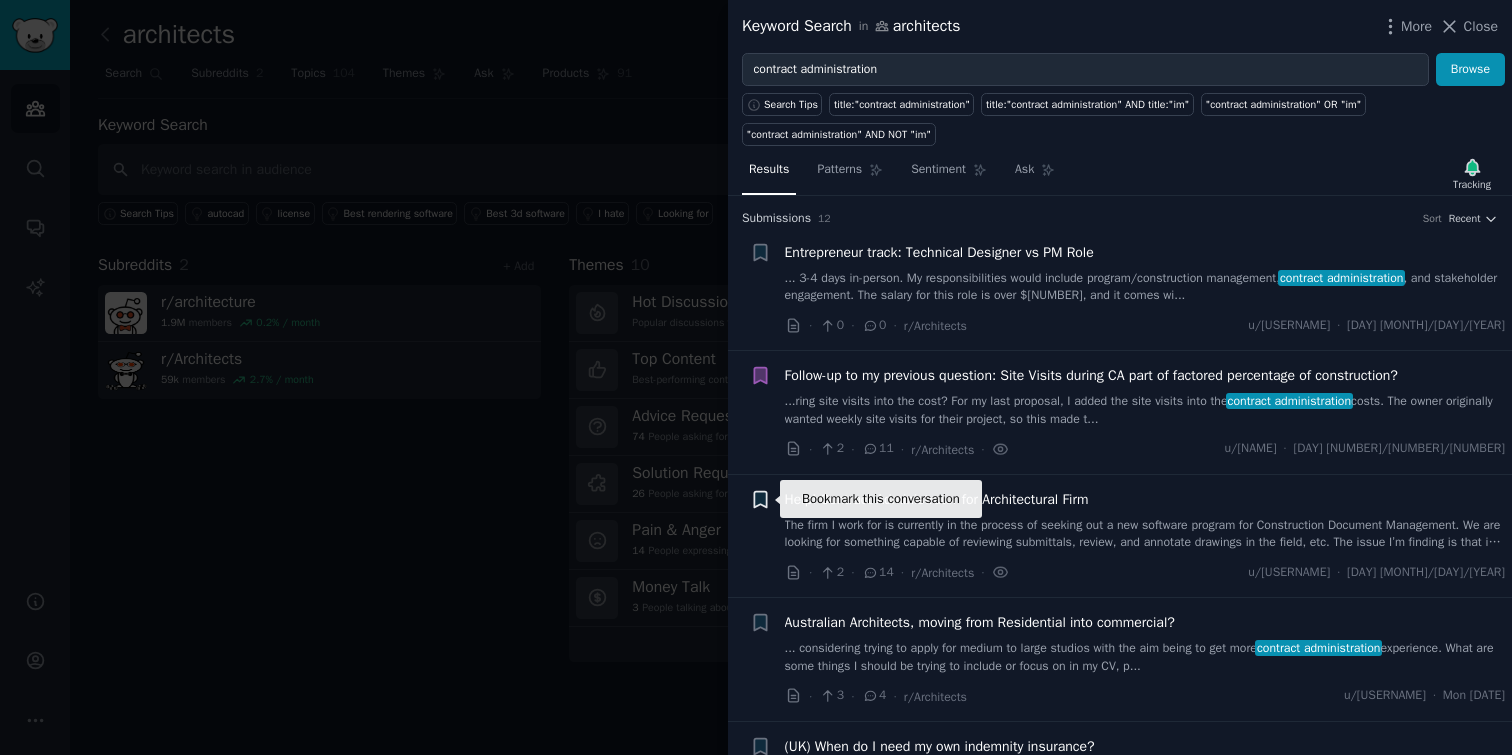 click 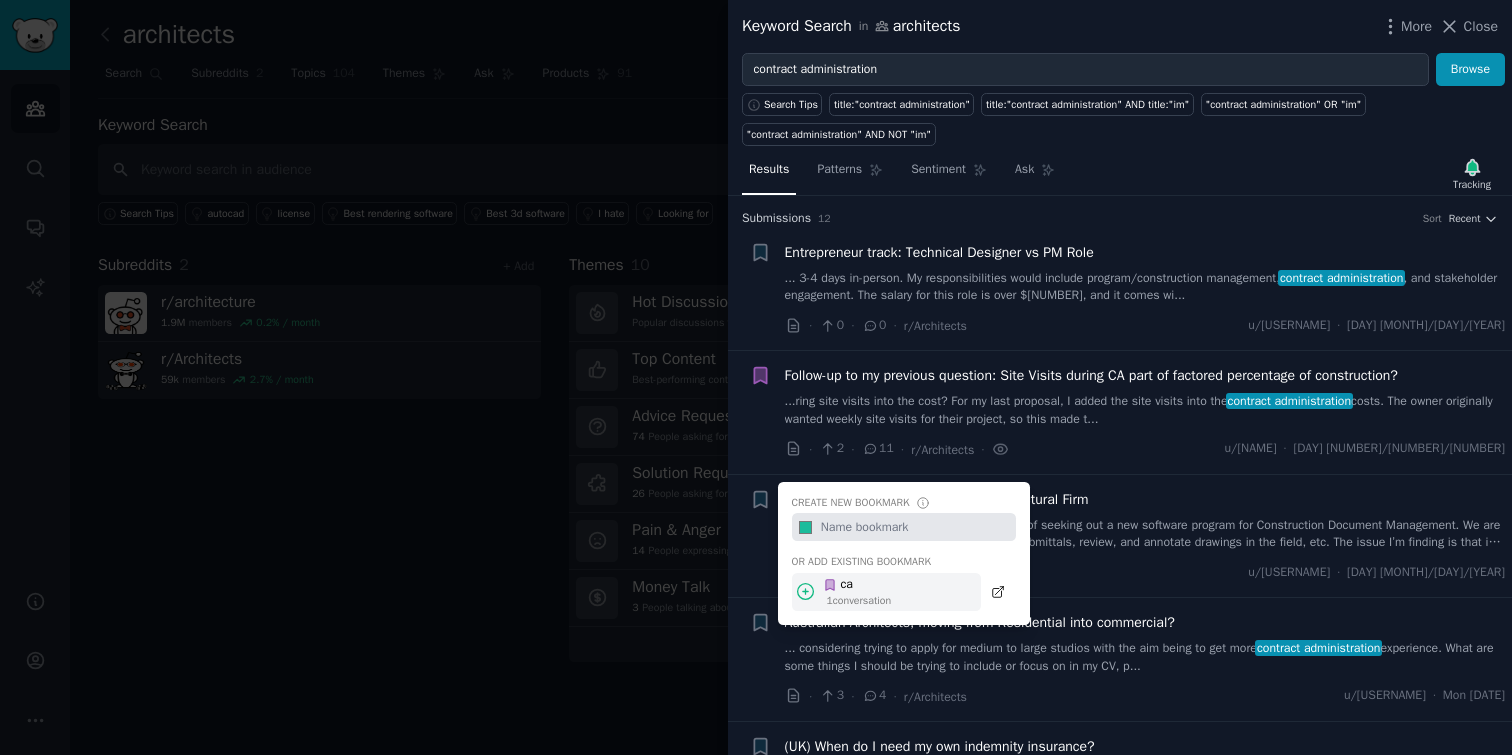 click on "ca" at bounding box center [857, 585] 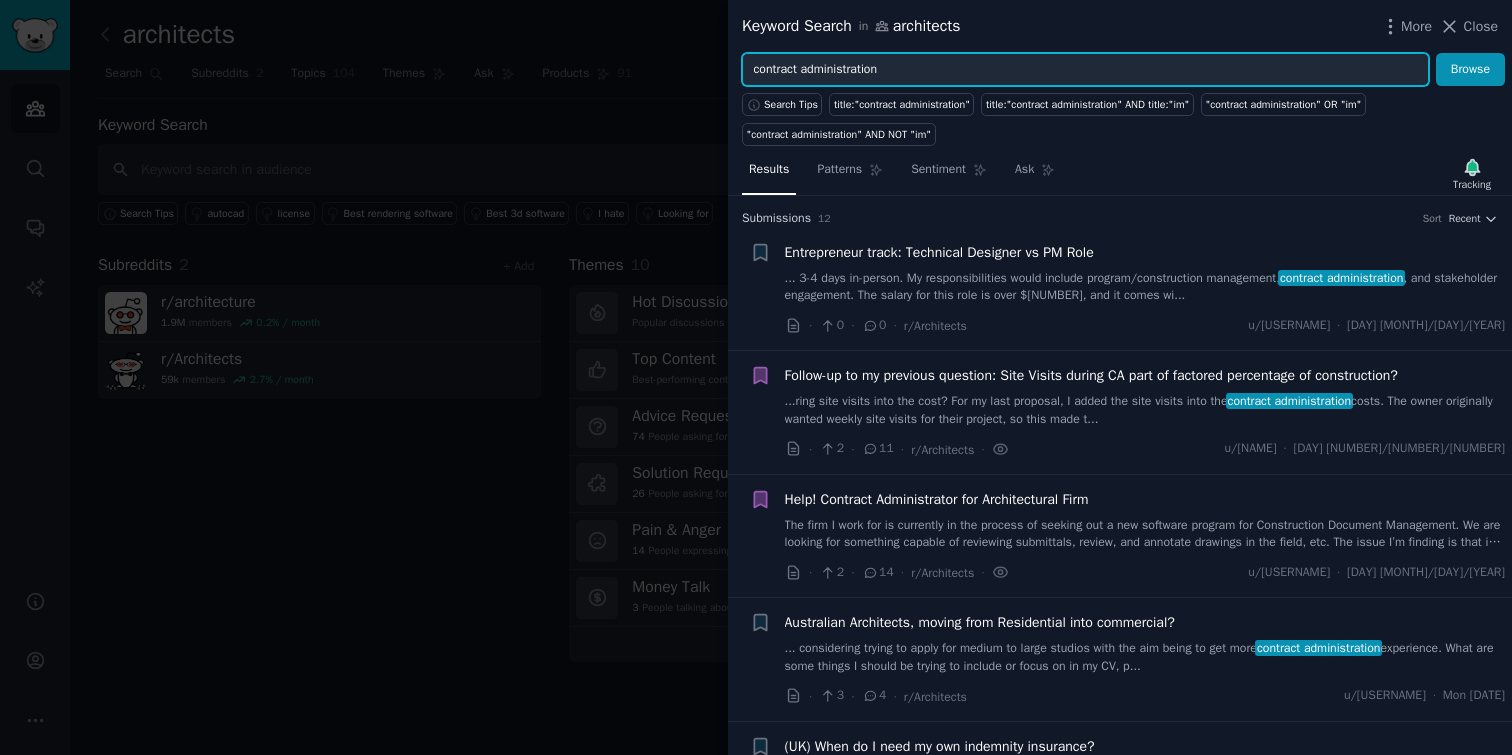 click on "contract administration" at bounding box center [1085, 70] 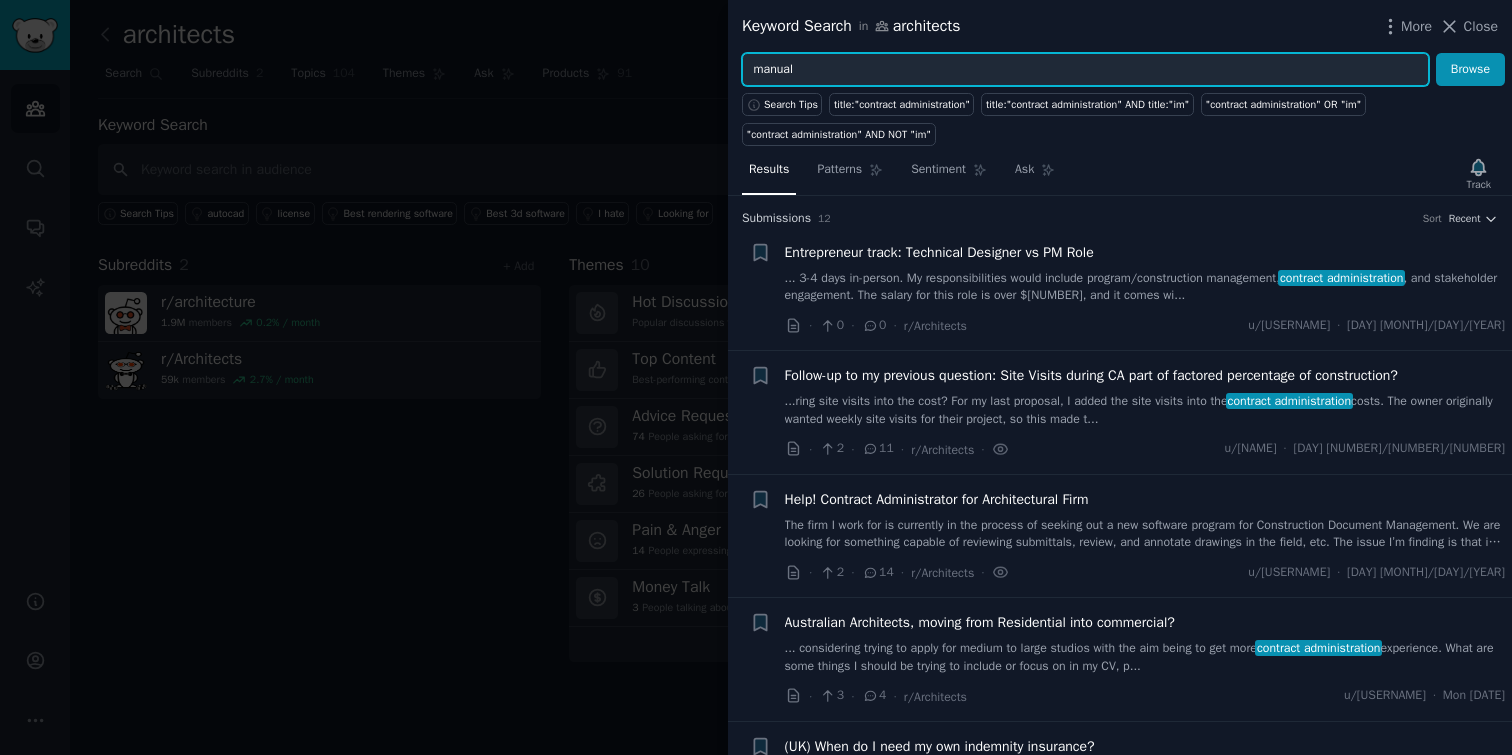 type on "manual" 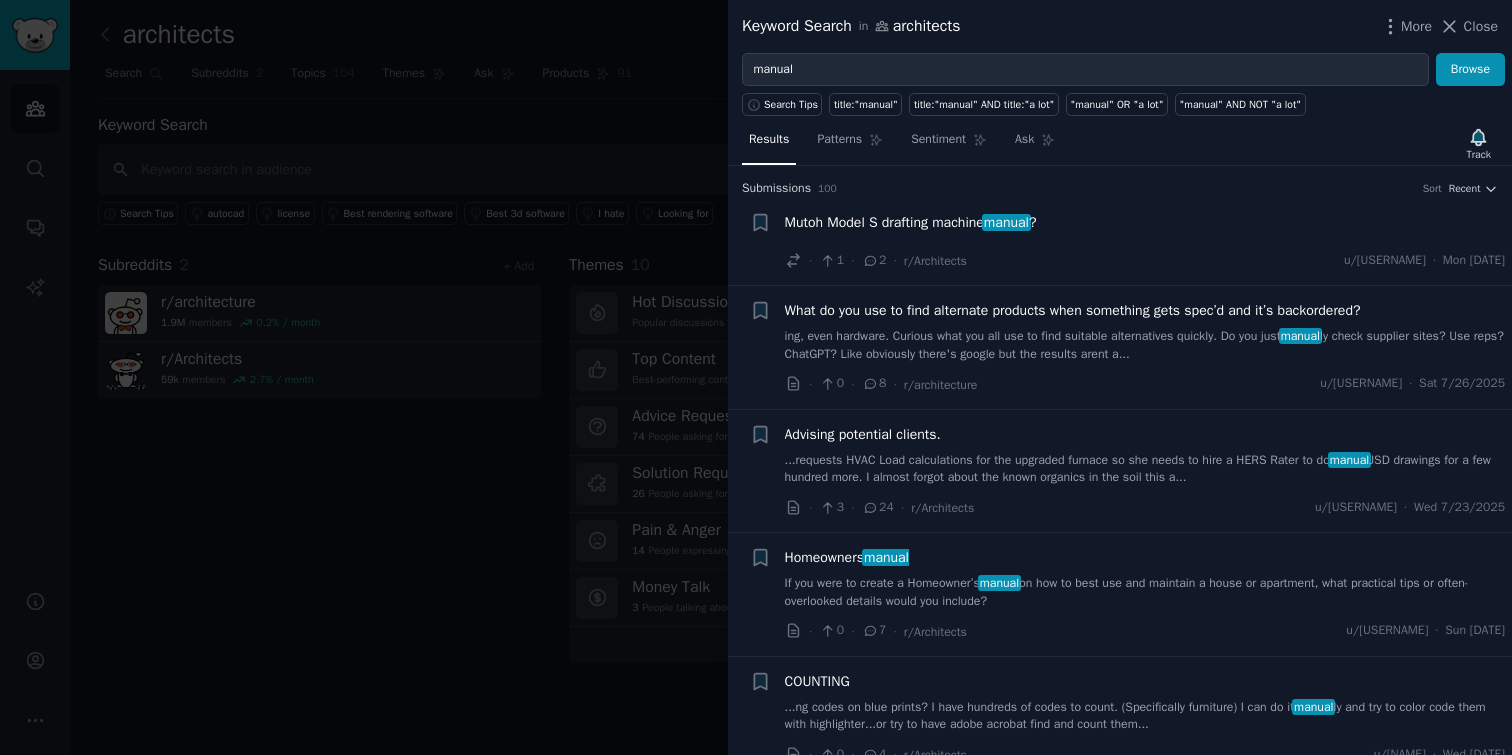 click on "What do you use to find alternate products when something gets spec’d and it’s backordered?" at bounding box center [1073, 310] 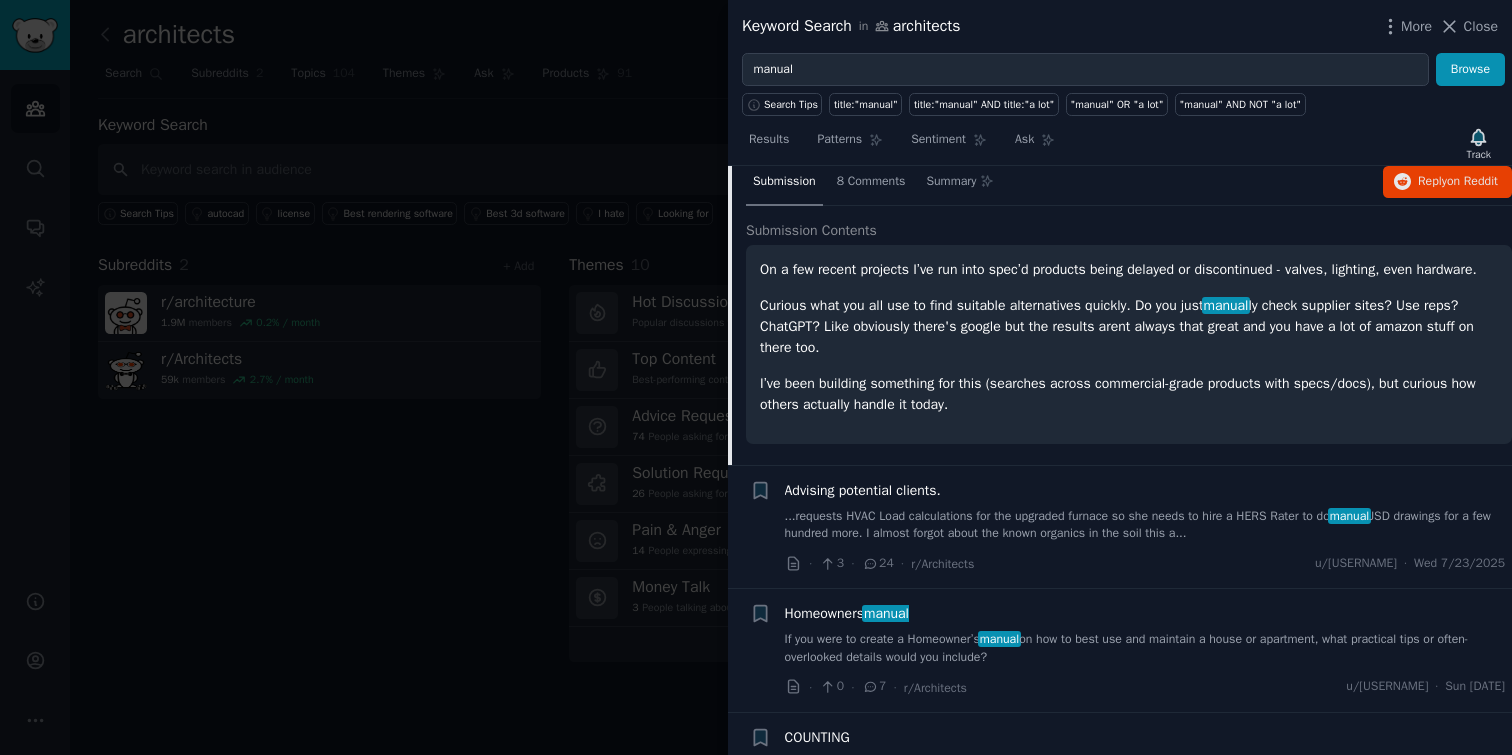 scroll, scrollTop: 189, scrollLeft: 0, axis: vertical 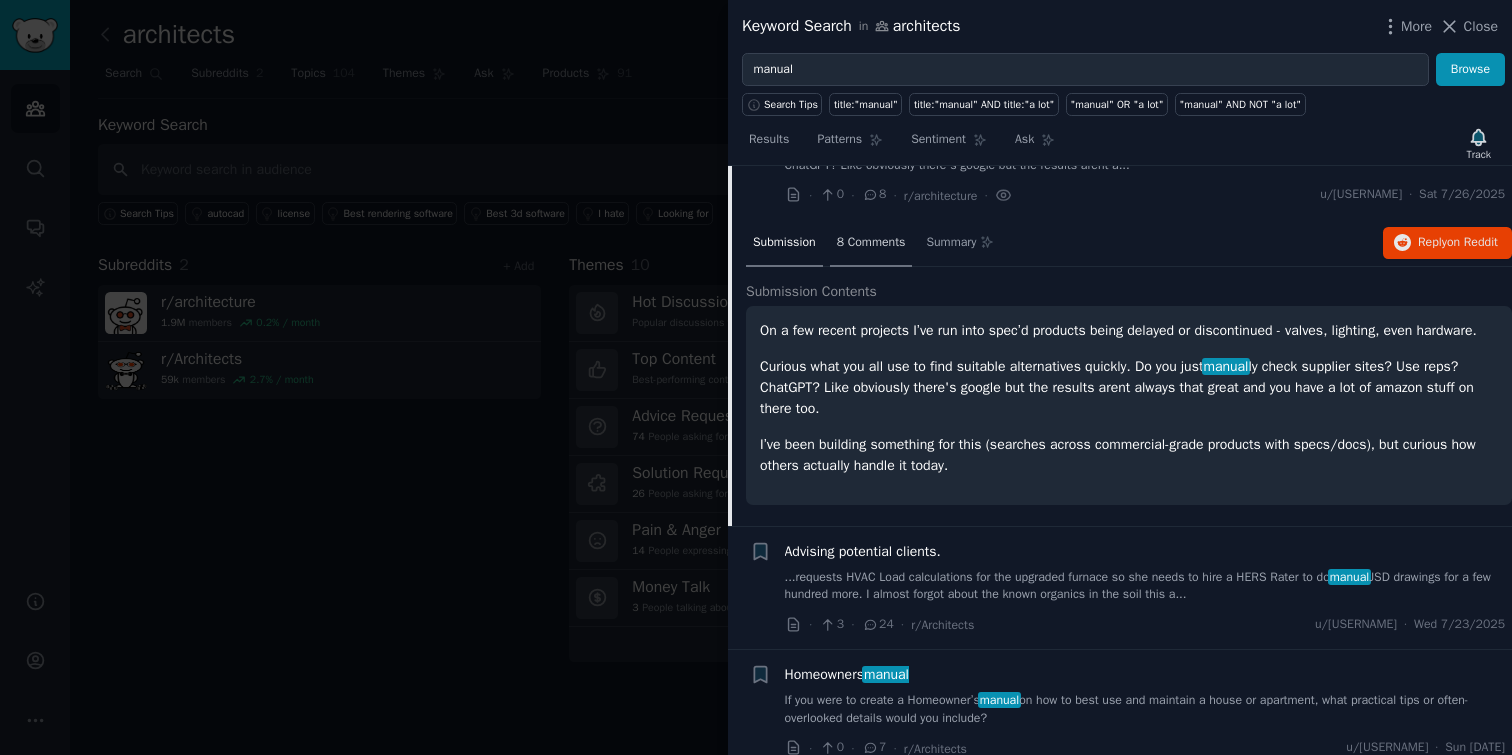 click on "8 Comments" at bounding box center (871, 243) 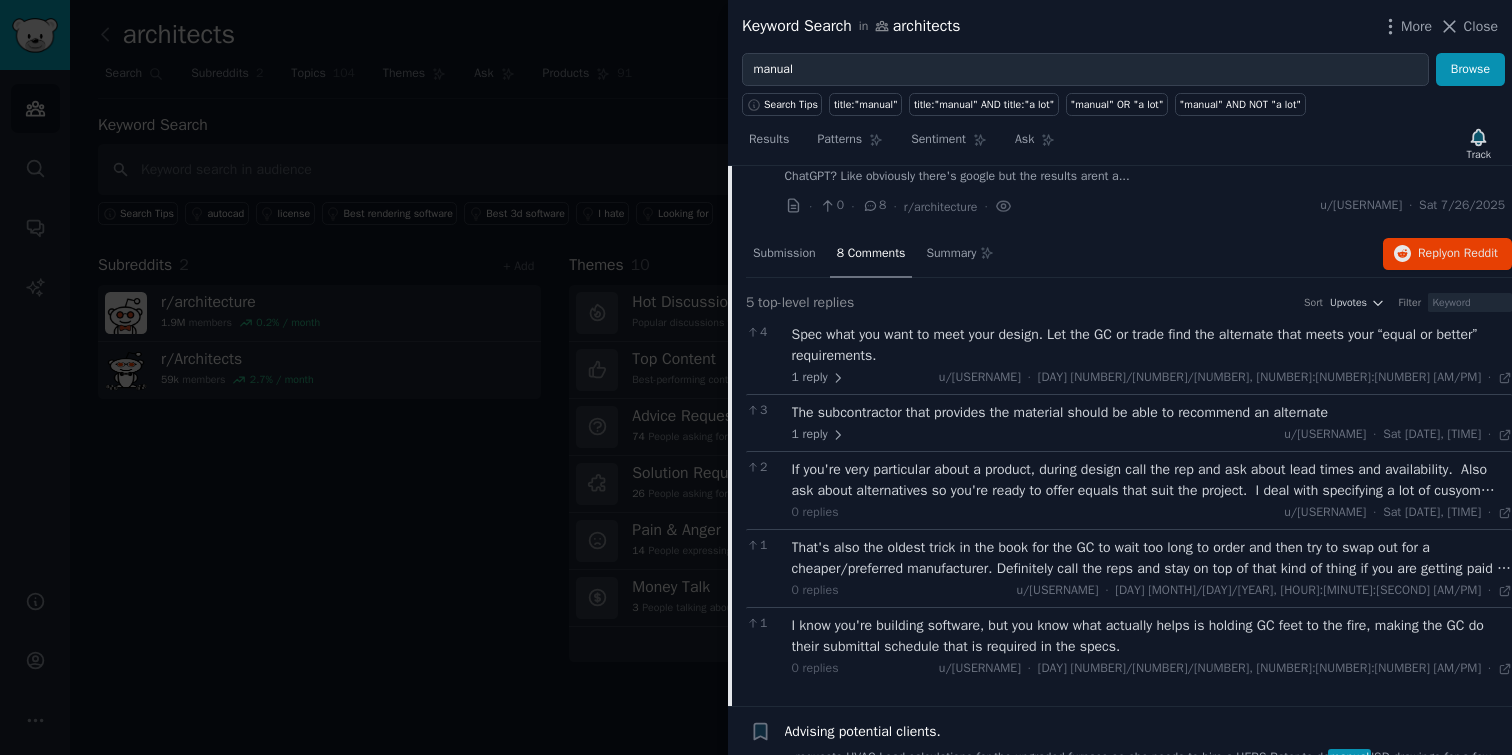 scroll, scrollTop: 0, scrollLeft: 0, axis: both 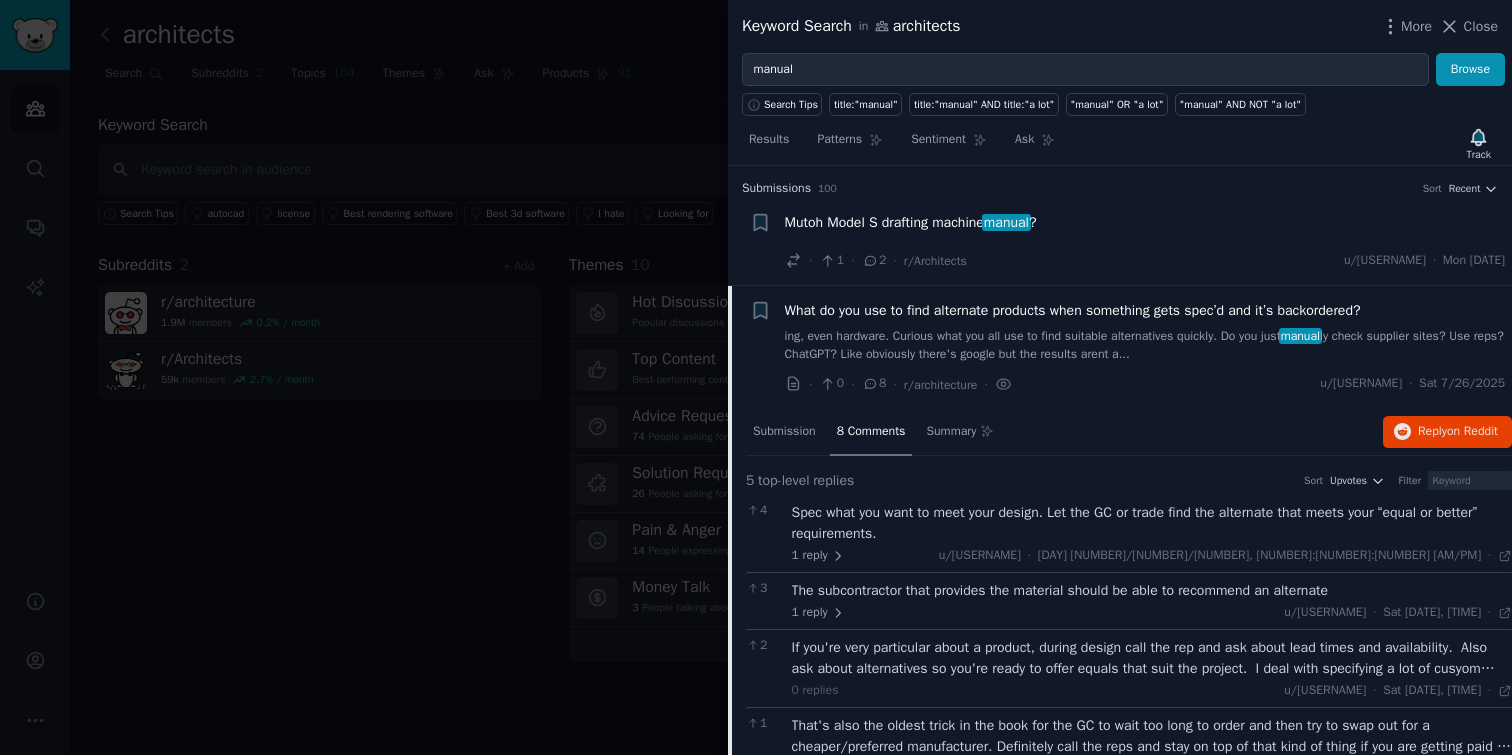 click on "8 Comments" at bounding box center (871, 432) 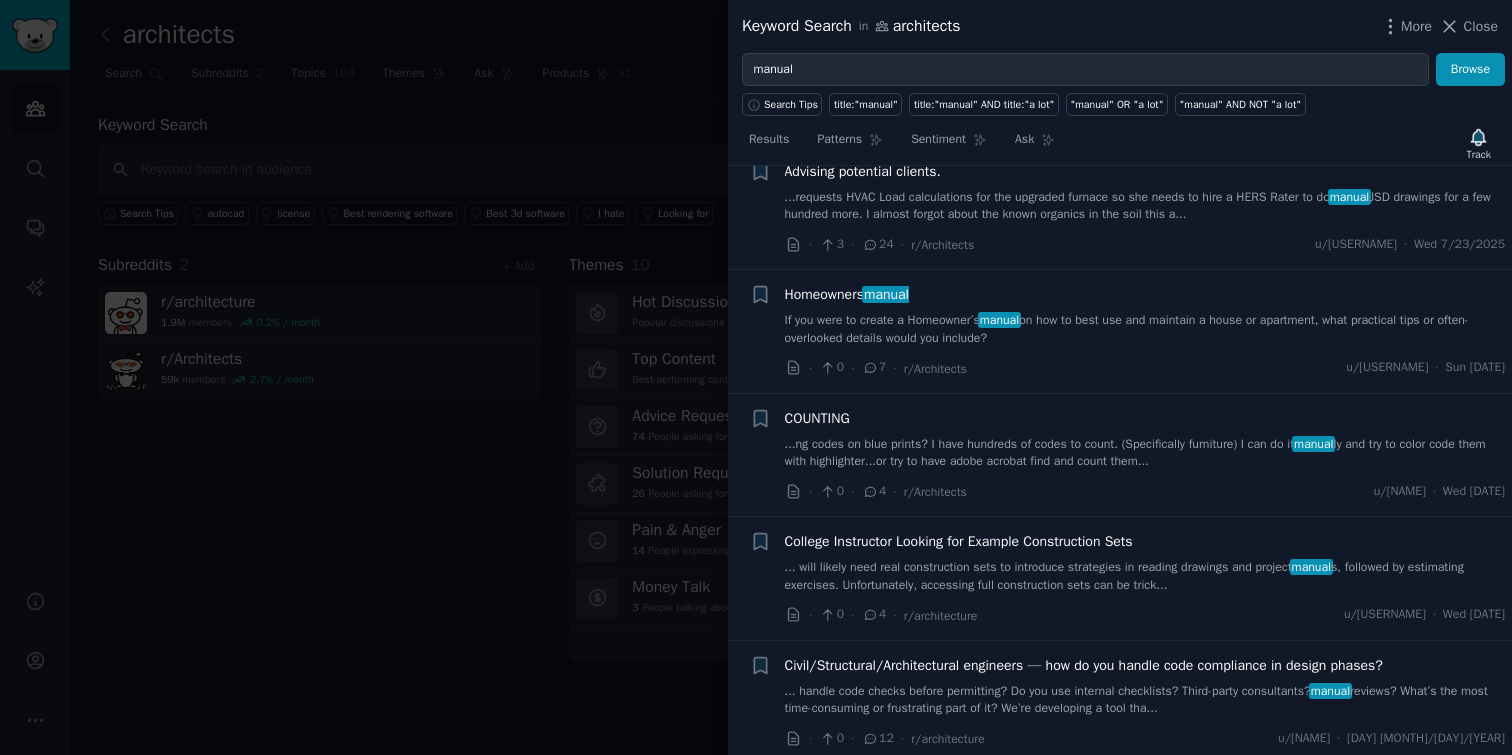 scroll, scrollTop: 747, scrollLeft: 0, axis: vertical 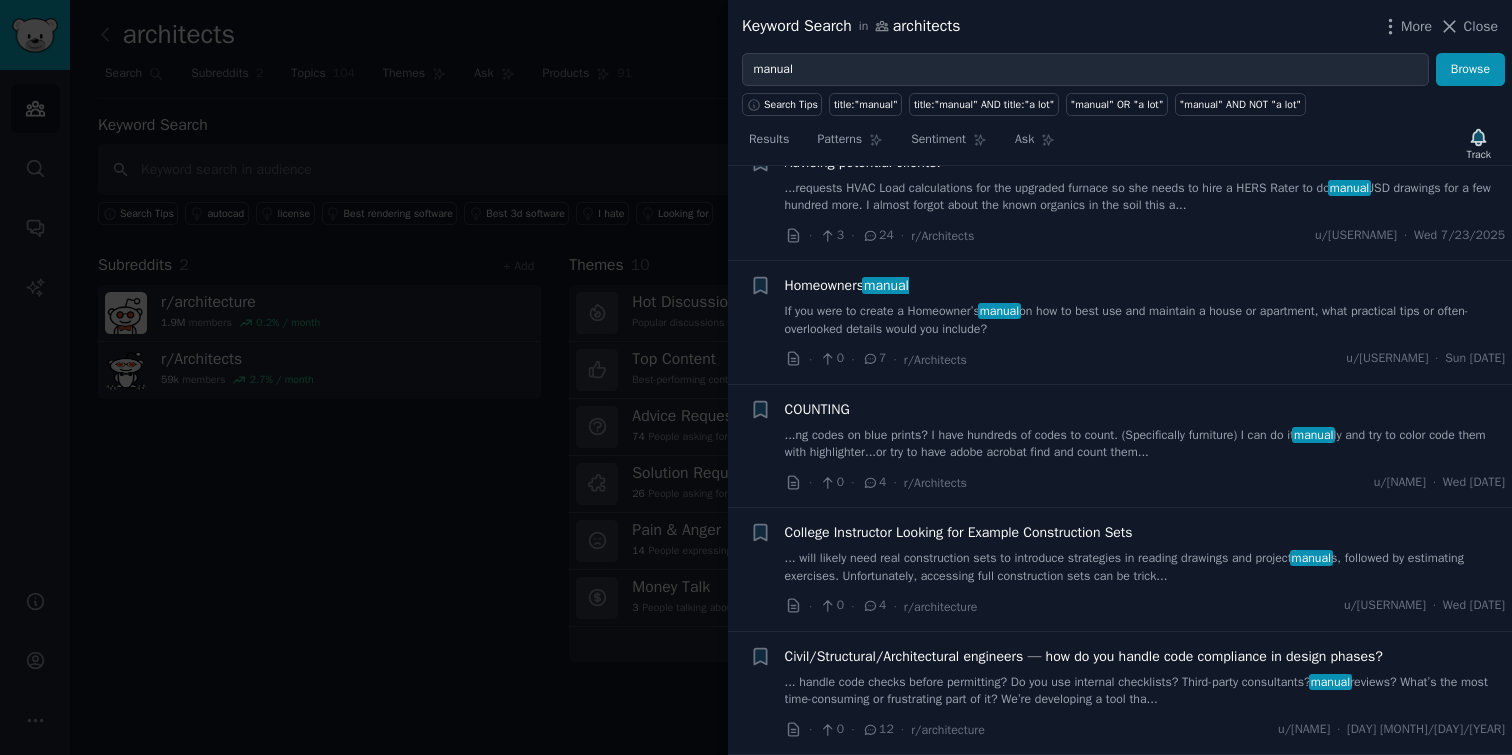 click on "...ng codes on blue prints? I have hundreds of codes to count. (Specifically furniture) I can do it  manual ly and try to color code them with highlighter...or try to have adobe acrobat find and count them..." at bounding box center (1145, 444) 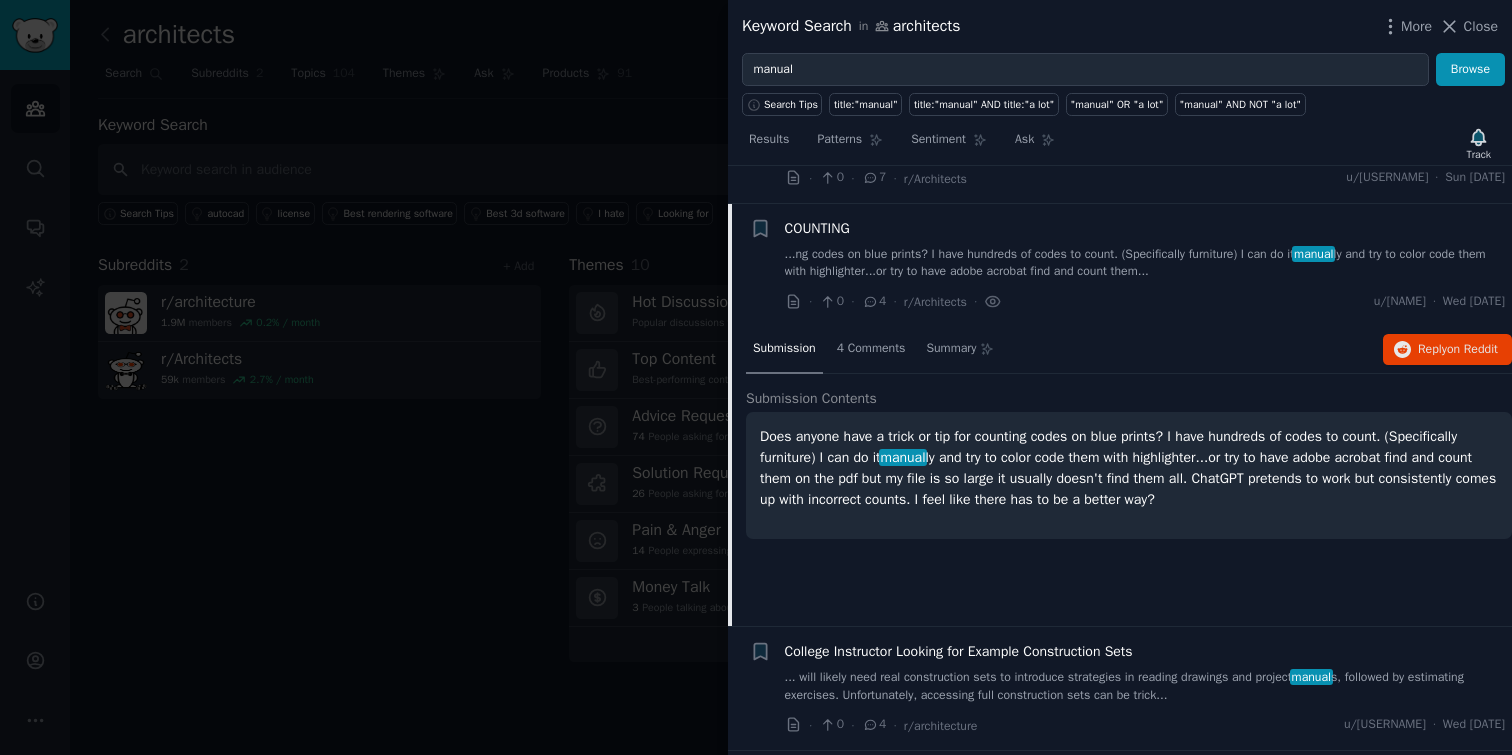 scroll, scrollTop: 490, scrollLeft: 0, axis: vertical 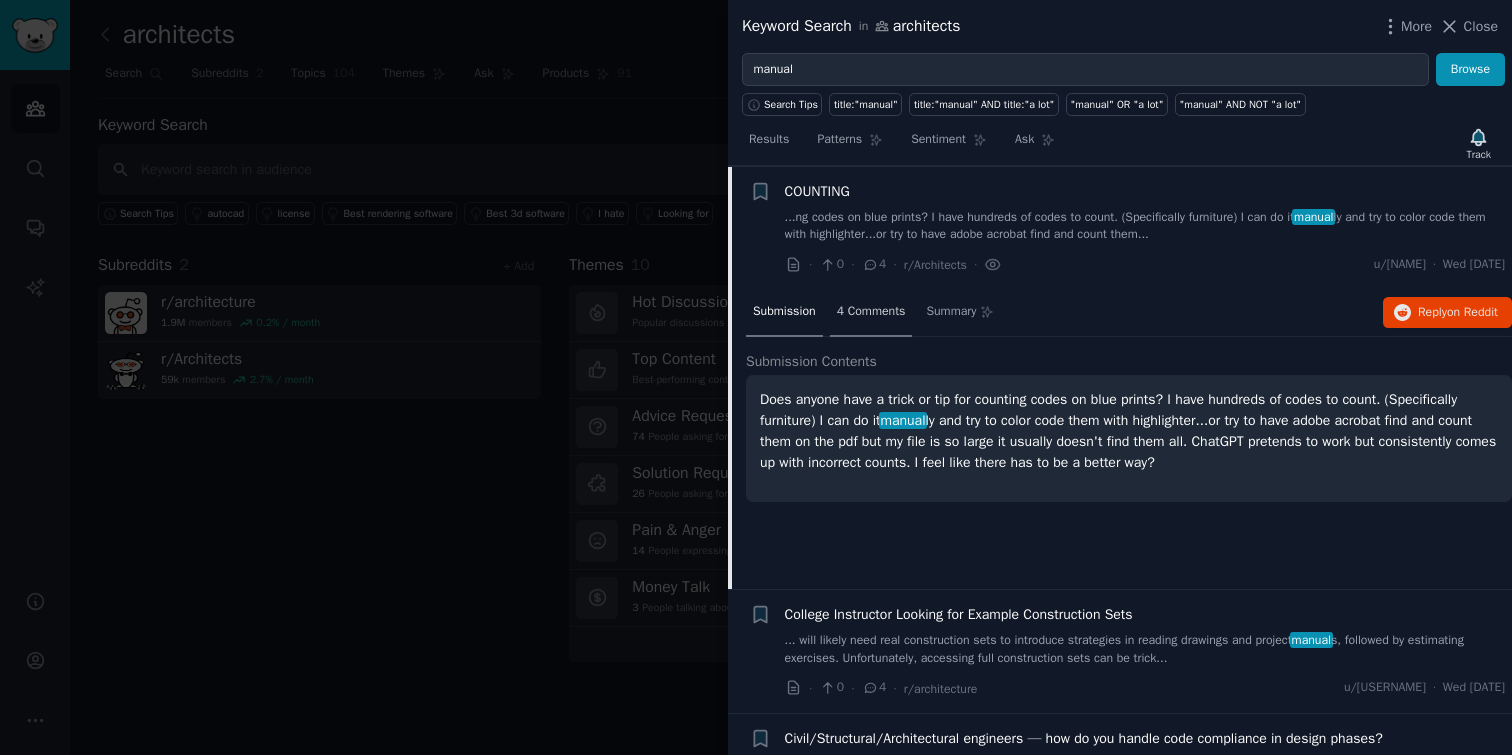 click on "4 Comments" at bounding box center (871, 312) 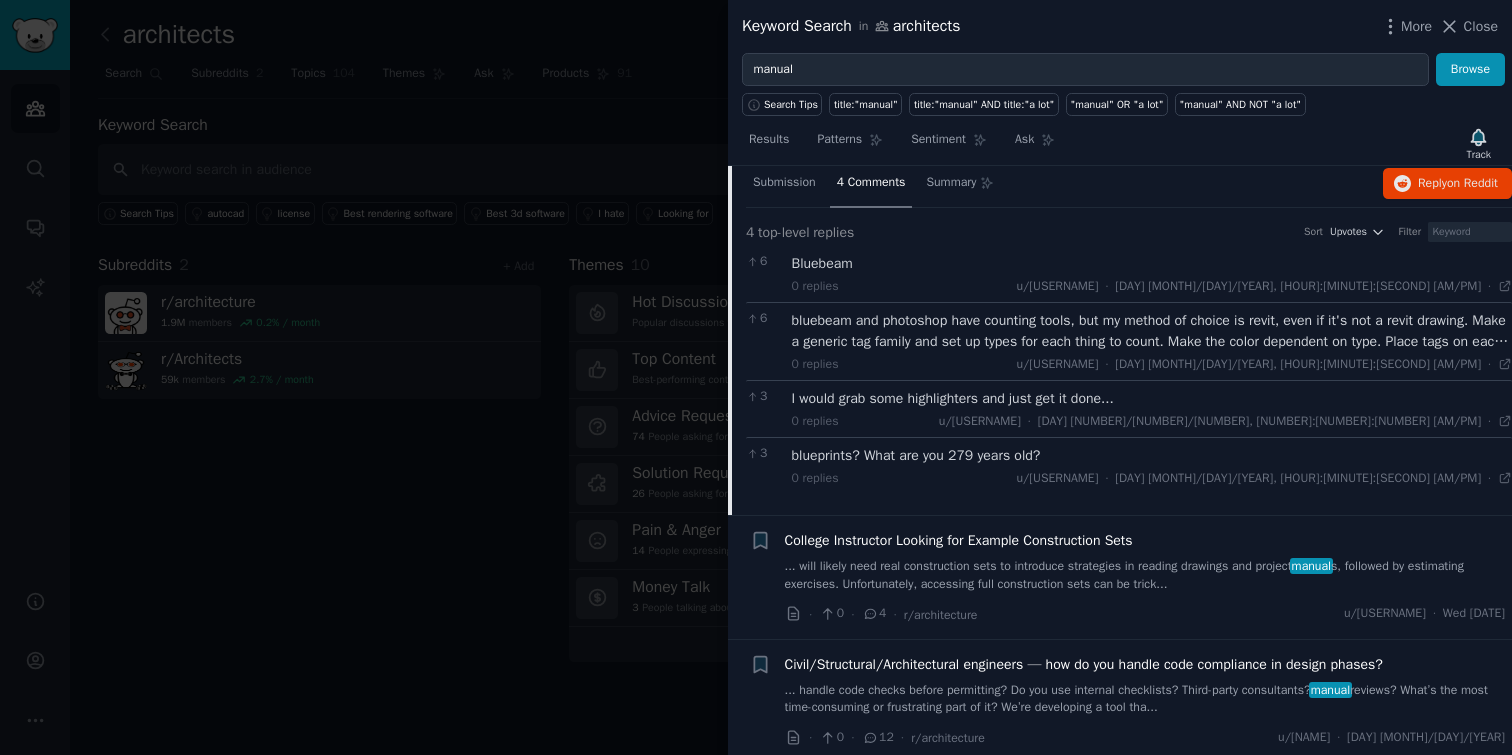 scroll, scrollTop: 0, scrollLeft: 0, axis: both 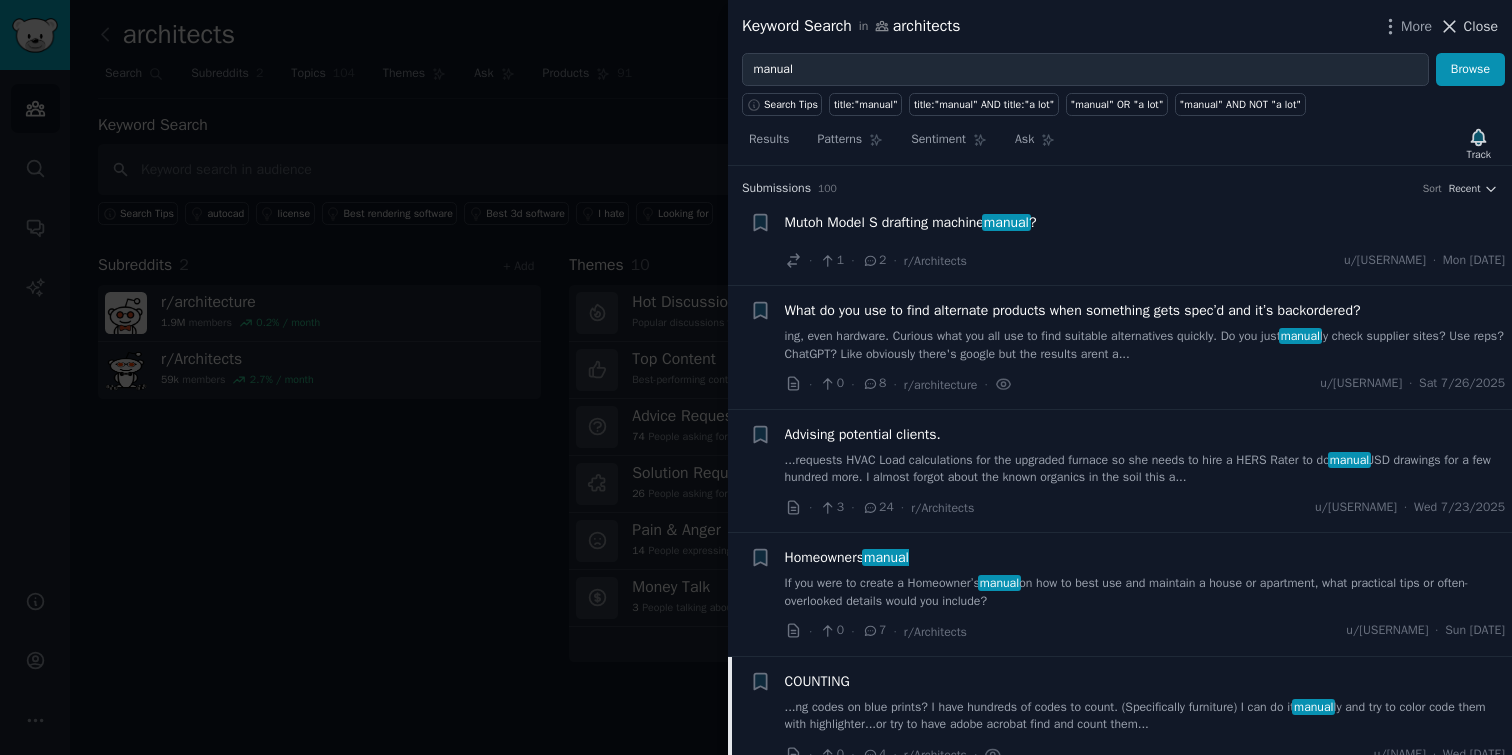 click on "Close" at bounding box center (1481, 26) 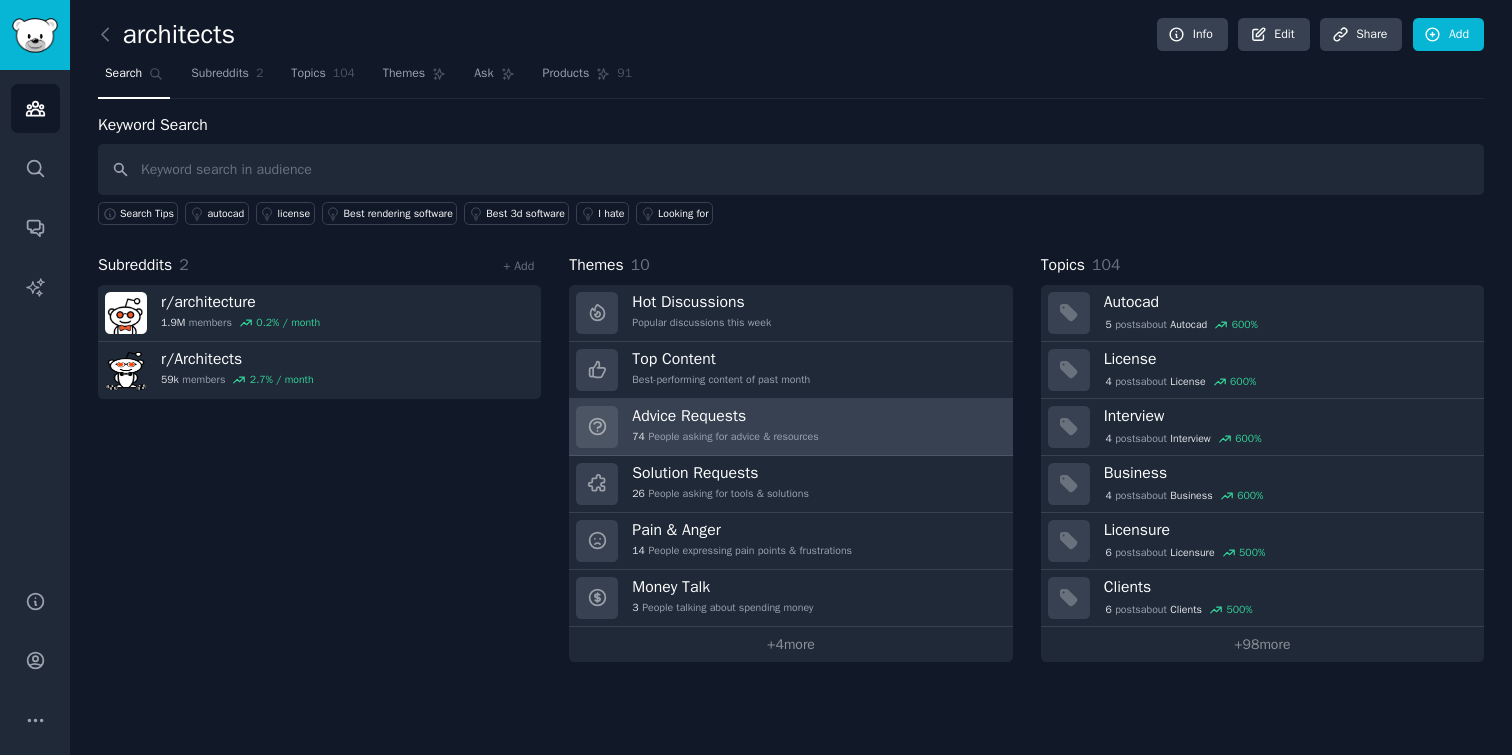 click on "Advice Requests [NUMBER] People asking for advice & resources" at bounding box center [790, 427] 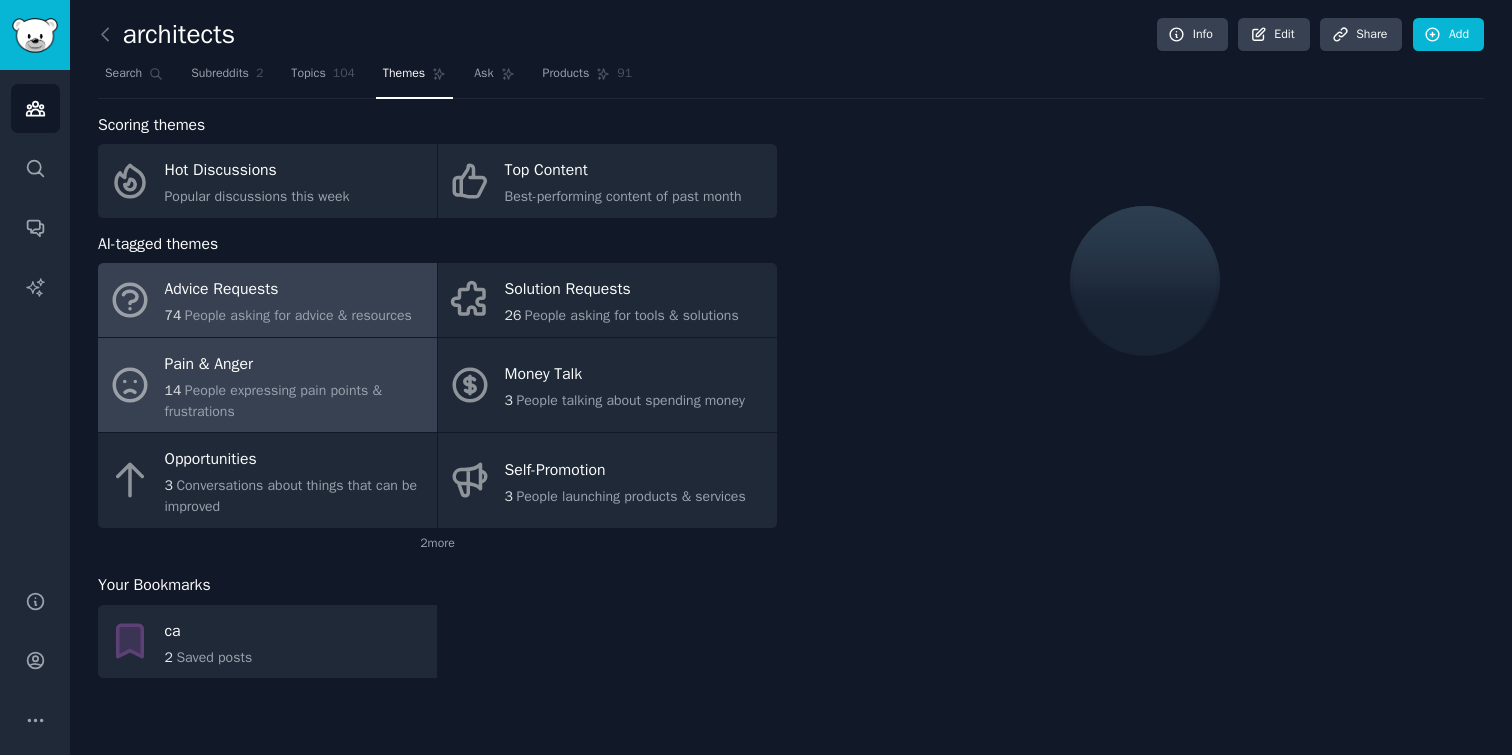 click on "People expressing pain points & frustrations" at bounding box center [273, 401] 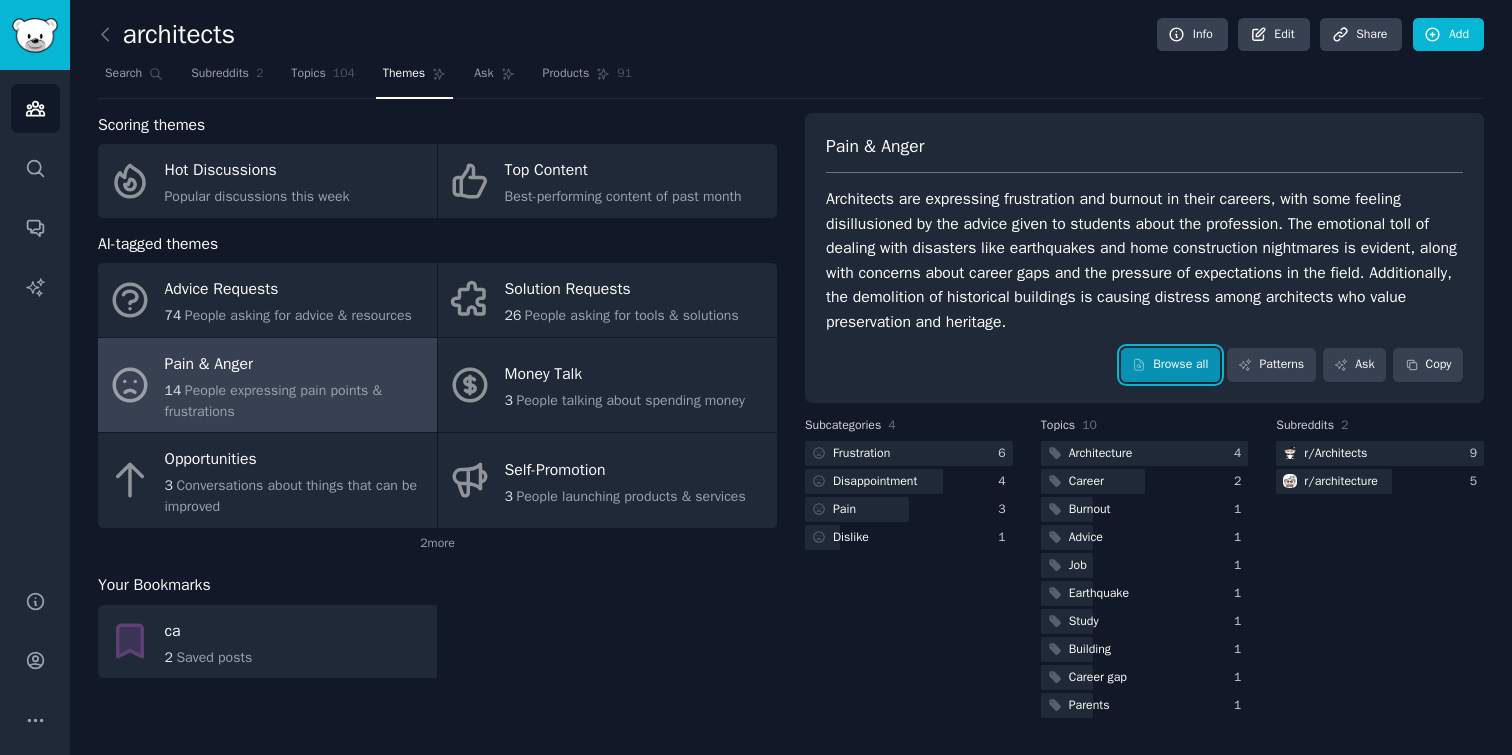 click on "Browse all" at bounding box center (1170, 365) 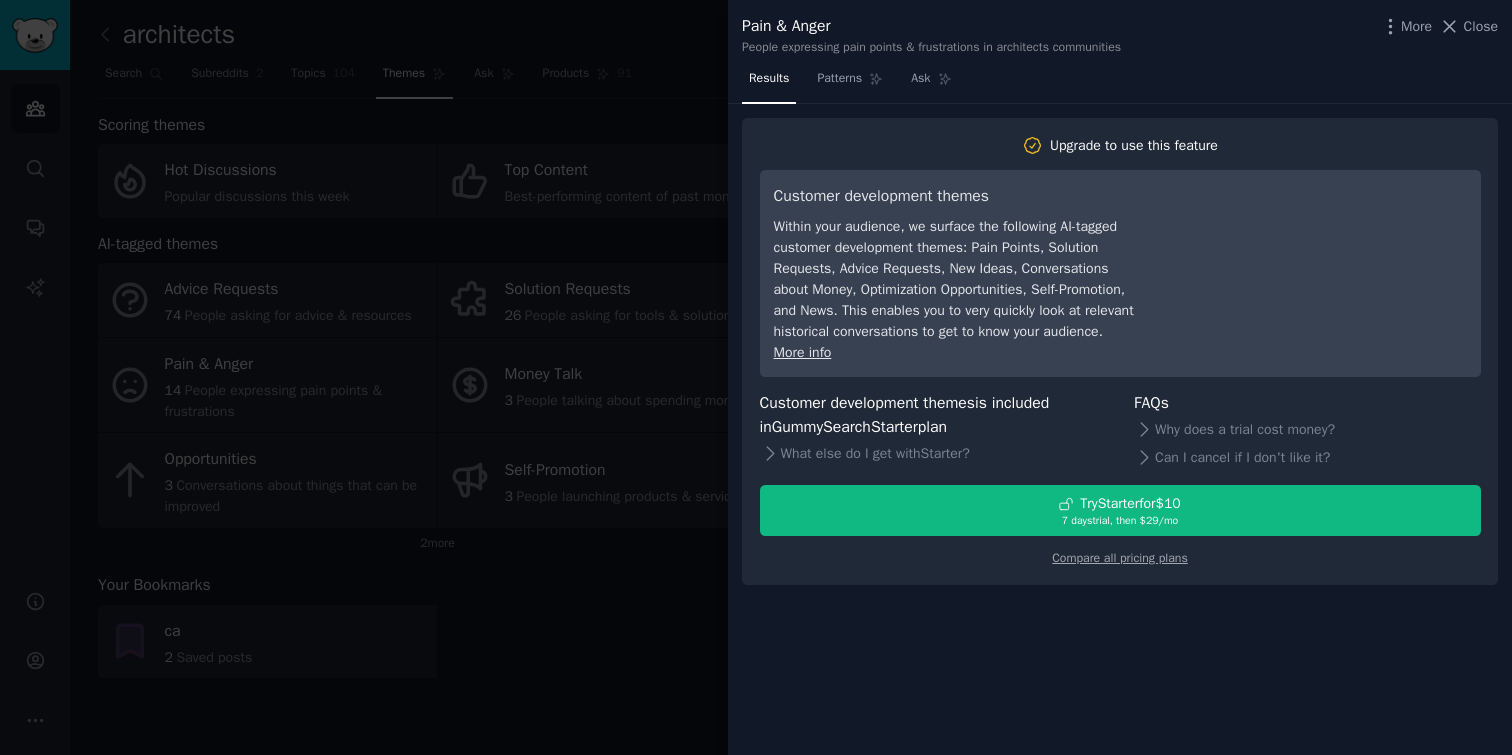 click at bounding box center (756, 377) 